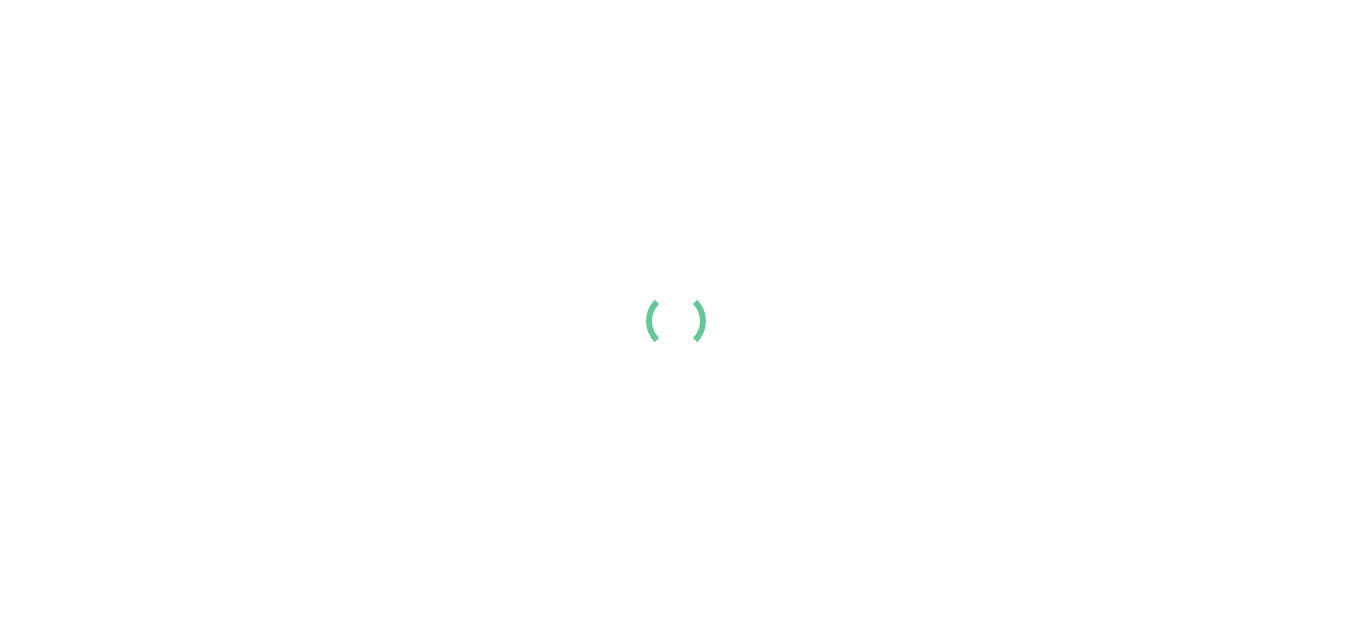 scroll, scrollTop: 0, scrollLeft: 0, axis: both 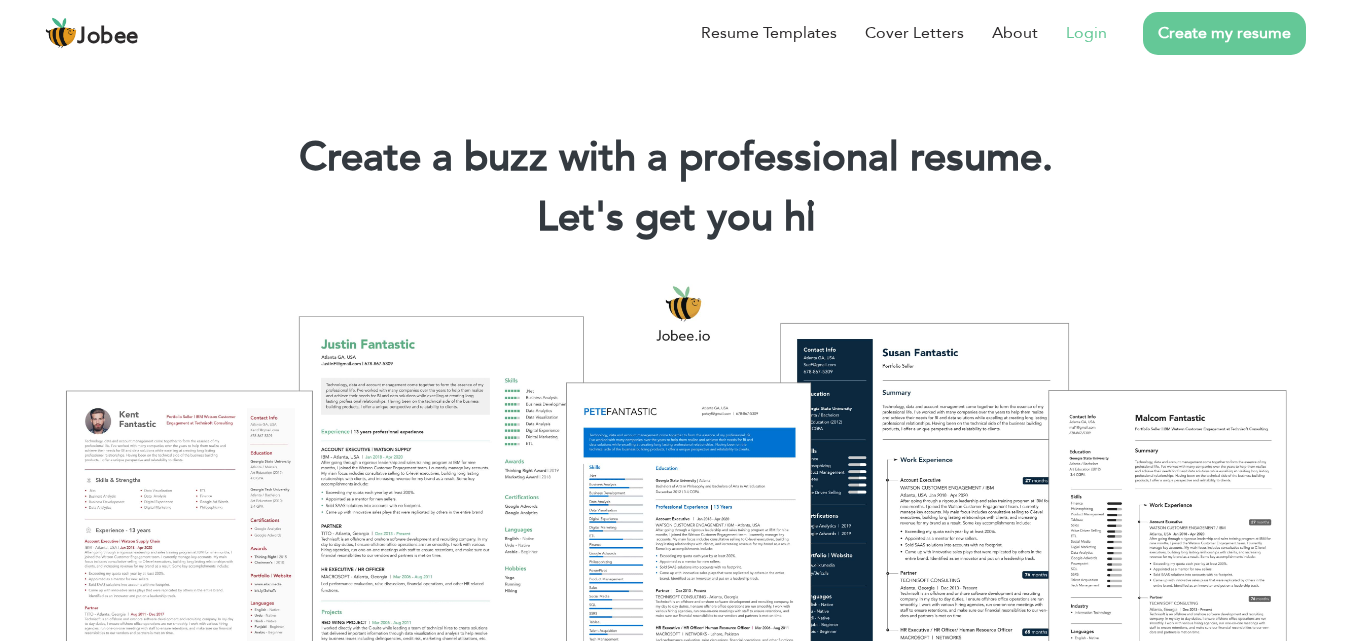 click on "Login" at bounding box center [1086, 33] 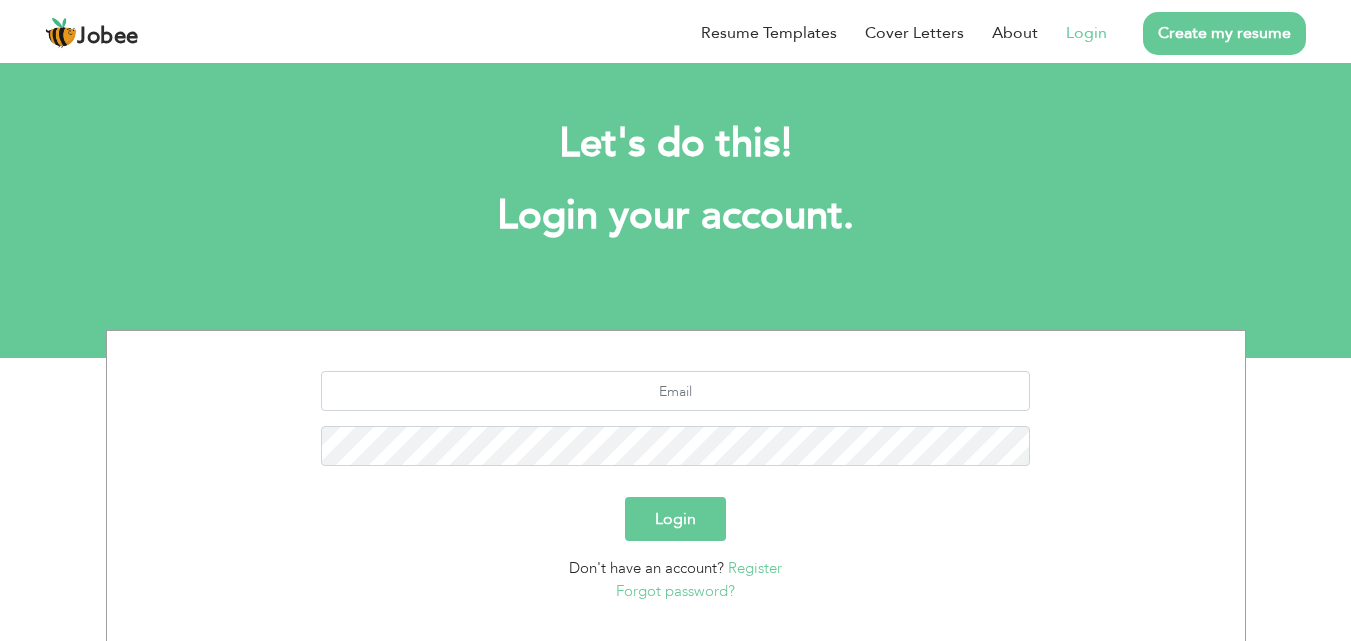 scroll, scrollTop: 0, scrollLeft: 0, axis: both 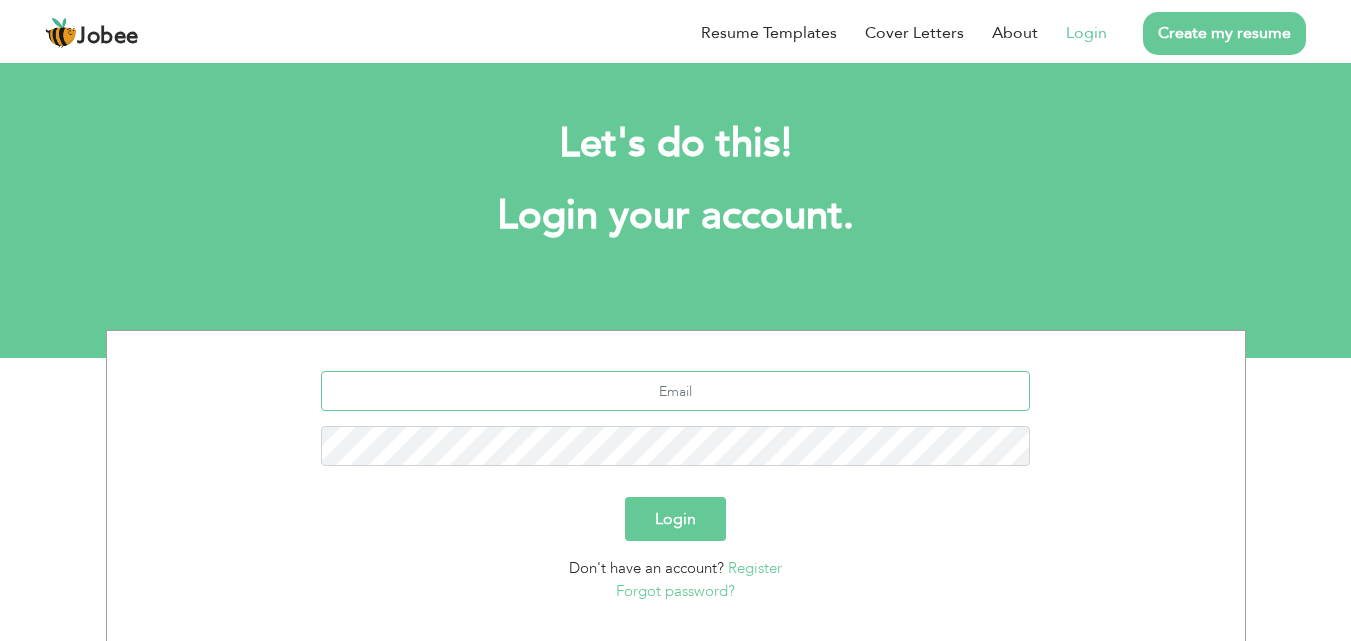 click at bounding box center (675, 391) 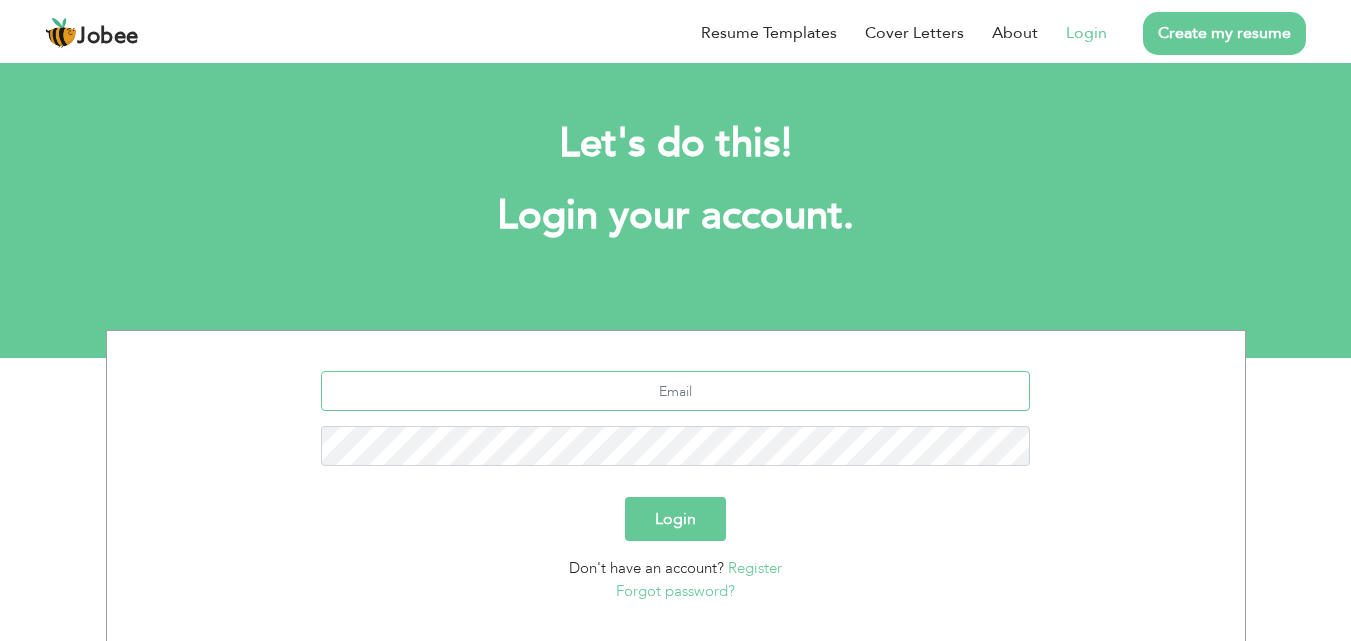 paste on "hafizosama200@gmail.com" 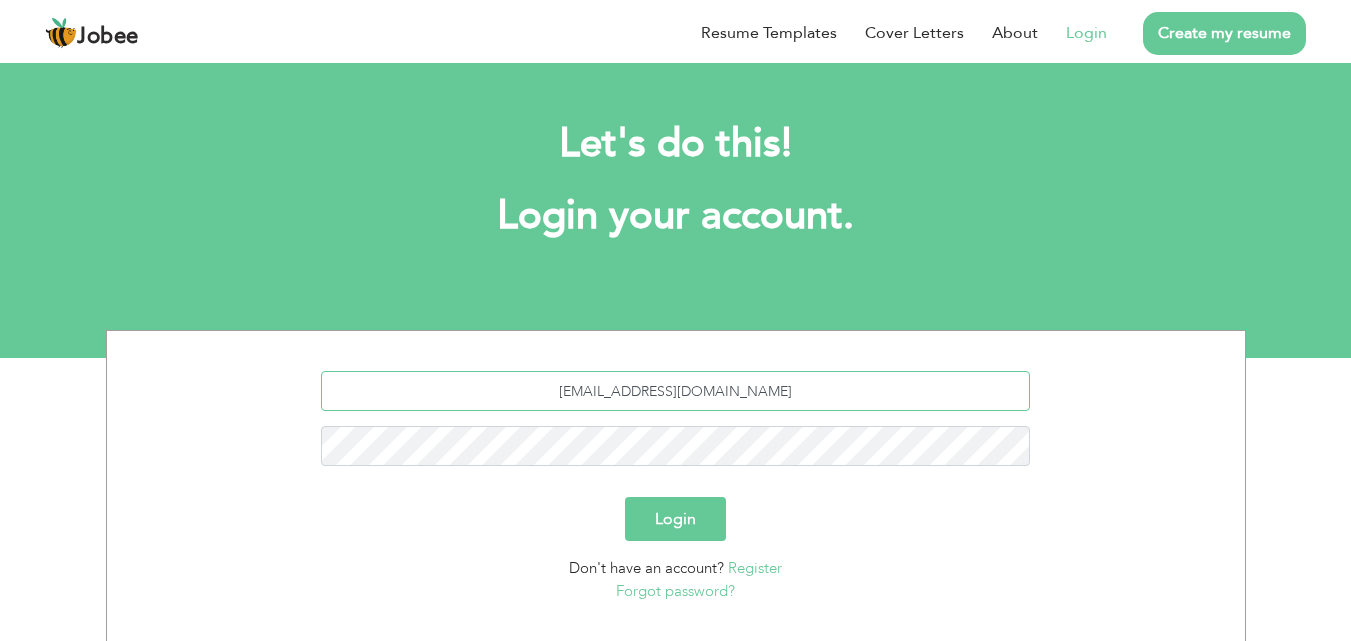 type on "hafizosama200@gmail.com" 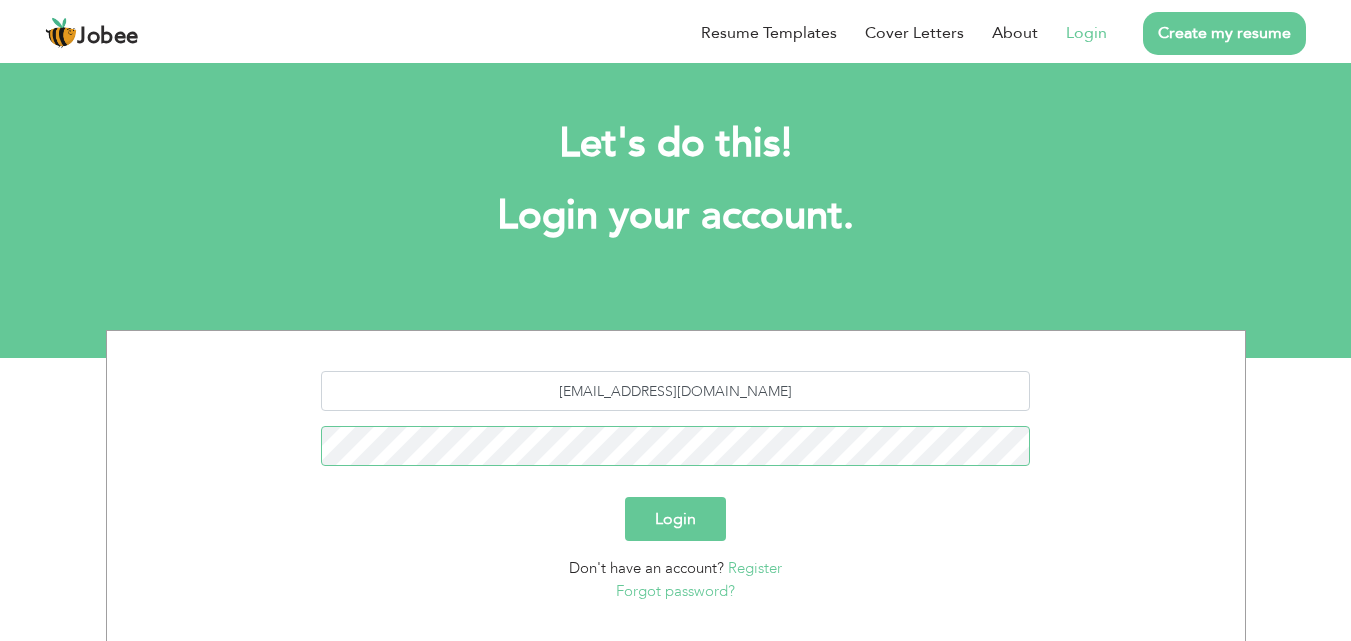 click on "Login" at bounding box center [675, 519] 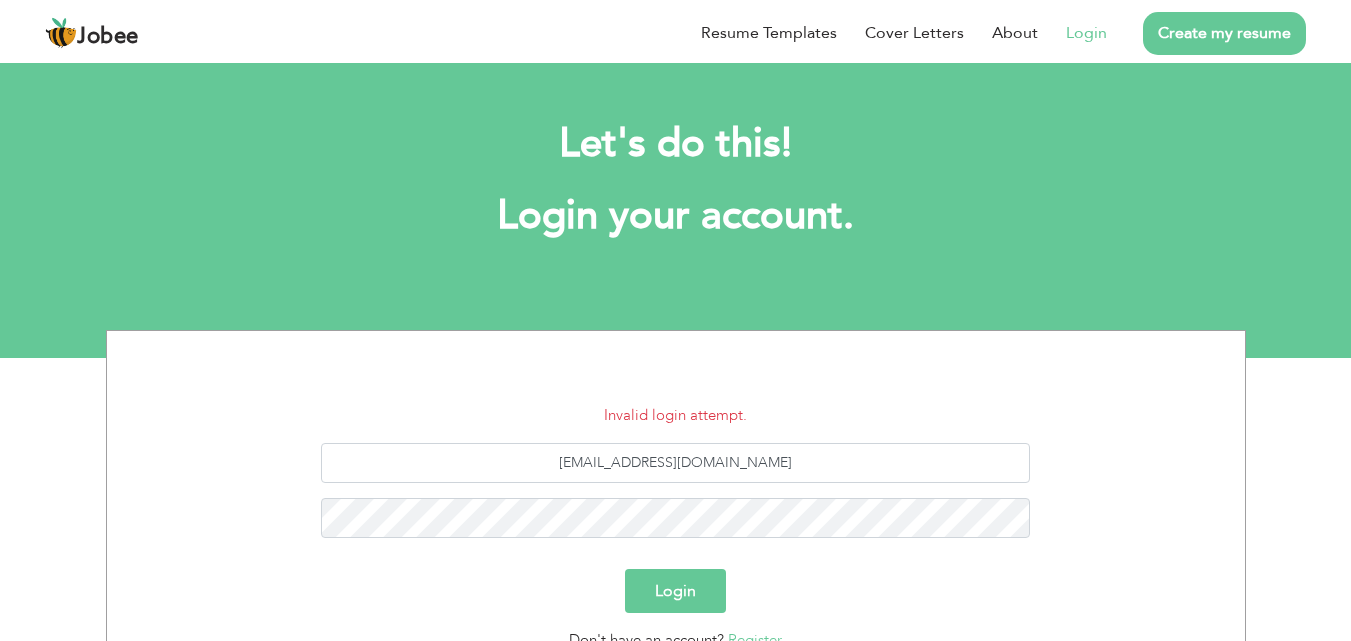 scroll, scrollTop: 0, scrollLeft: 0, axis: both 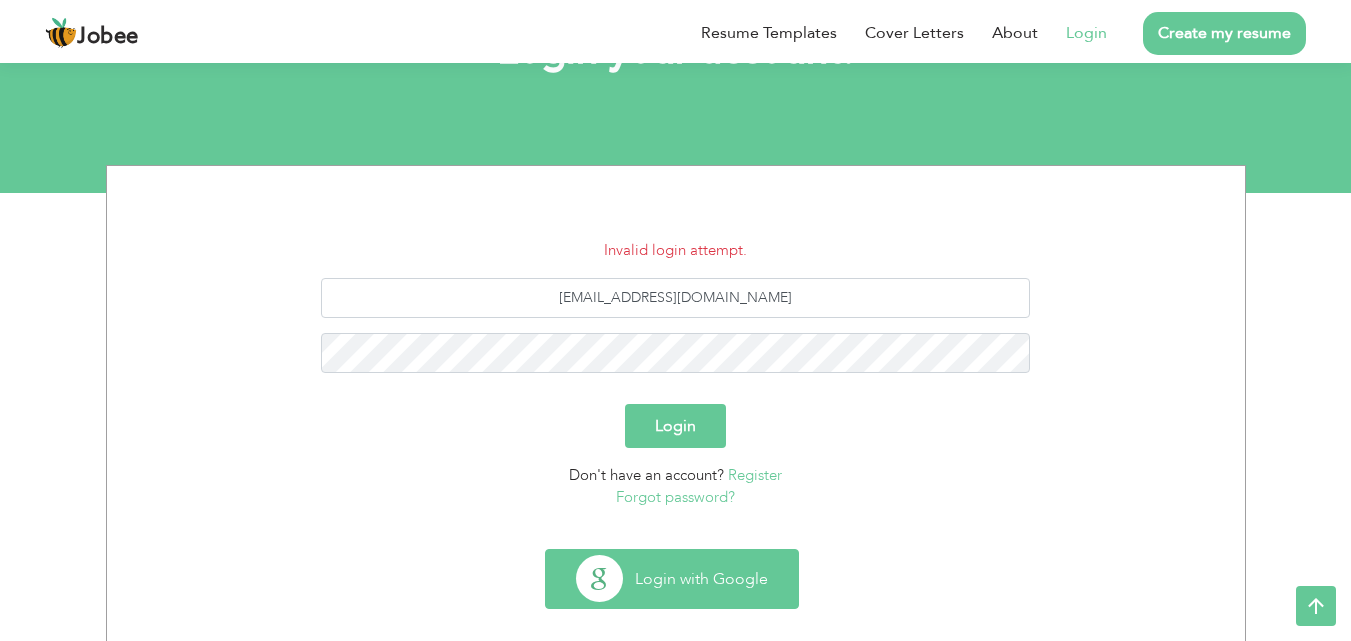 click on "Login with Google" at bounding box center (672, 579) 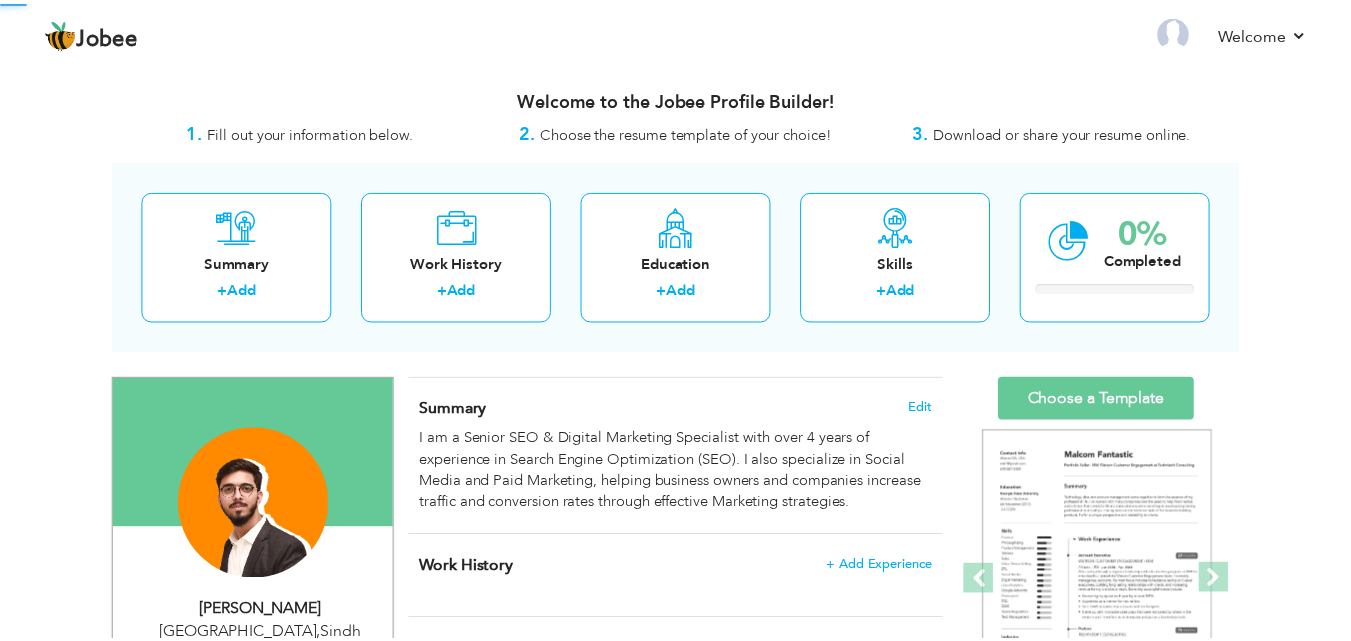 scroll, scrollTop: 0, scrollLeft: 0, axis: both 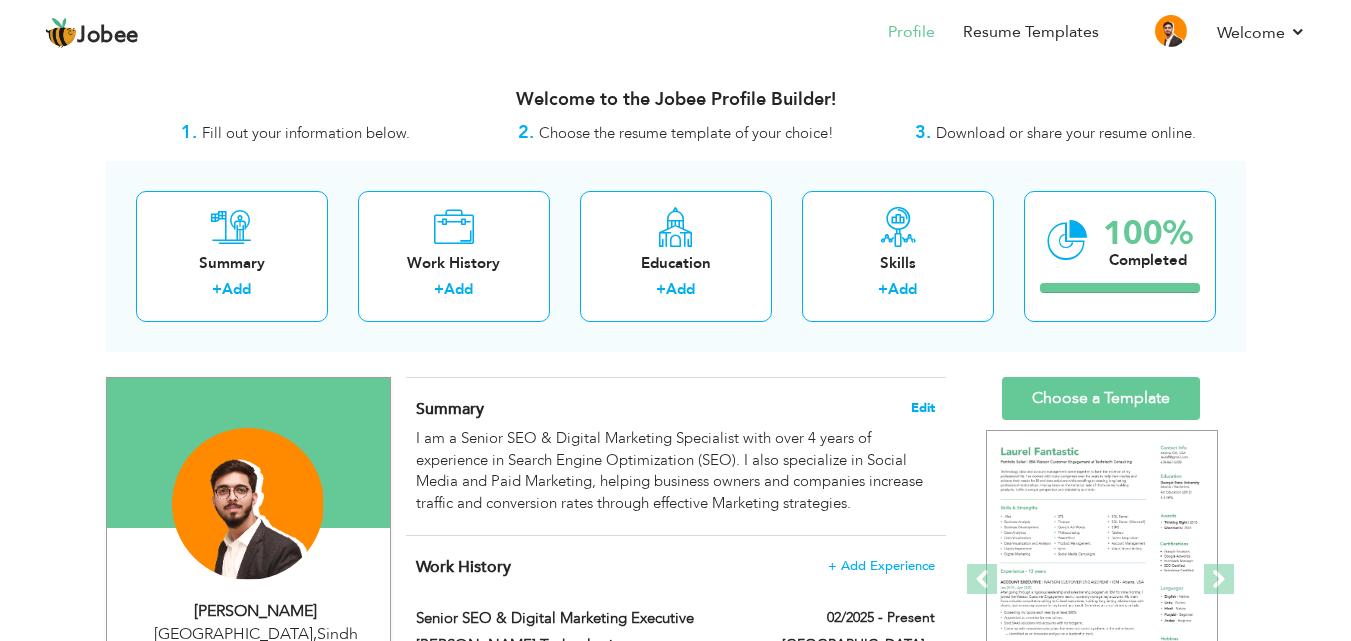 click on "Edit" at bounding box center (923, 408) 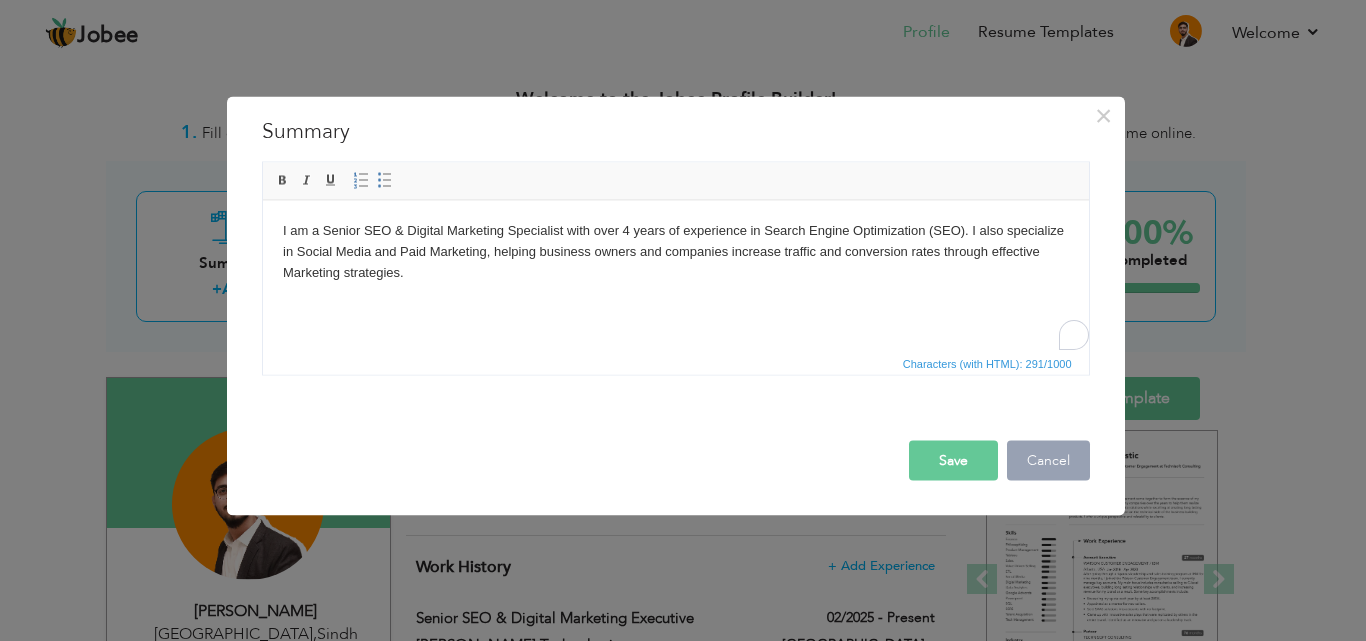 click on "Cancel" at bounding box center [1048, 460] 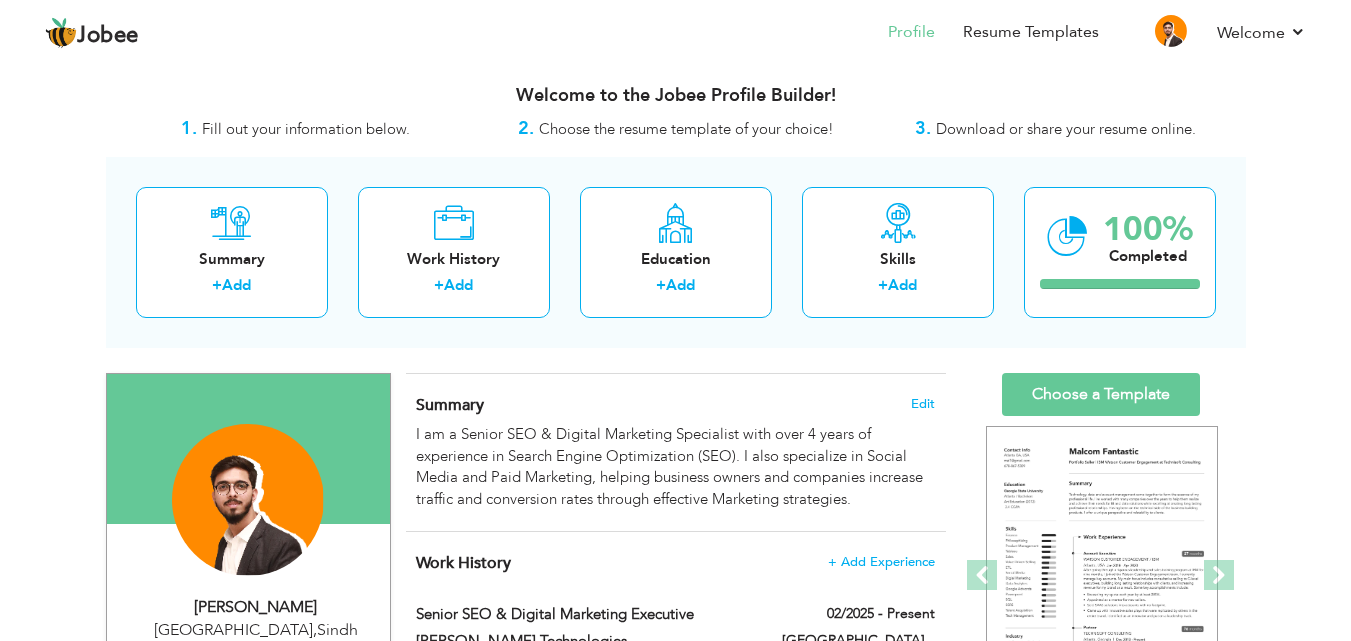 scroll, scrollTop: 0, scrollLeft: 0, axis: both 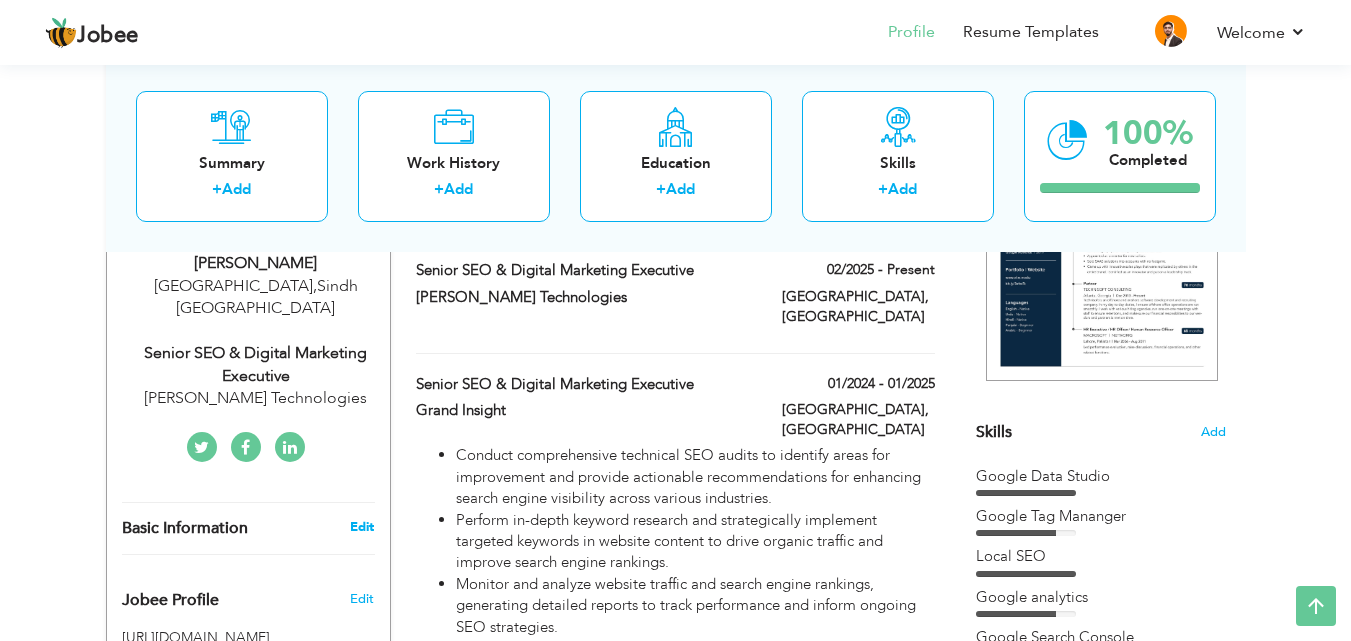 click on "Edit" at bounding box center [362, 527] 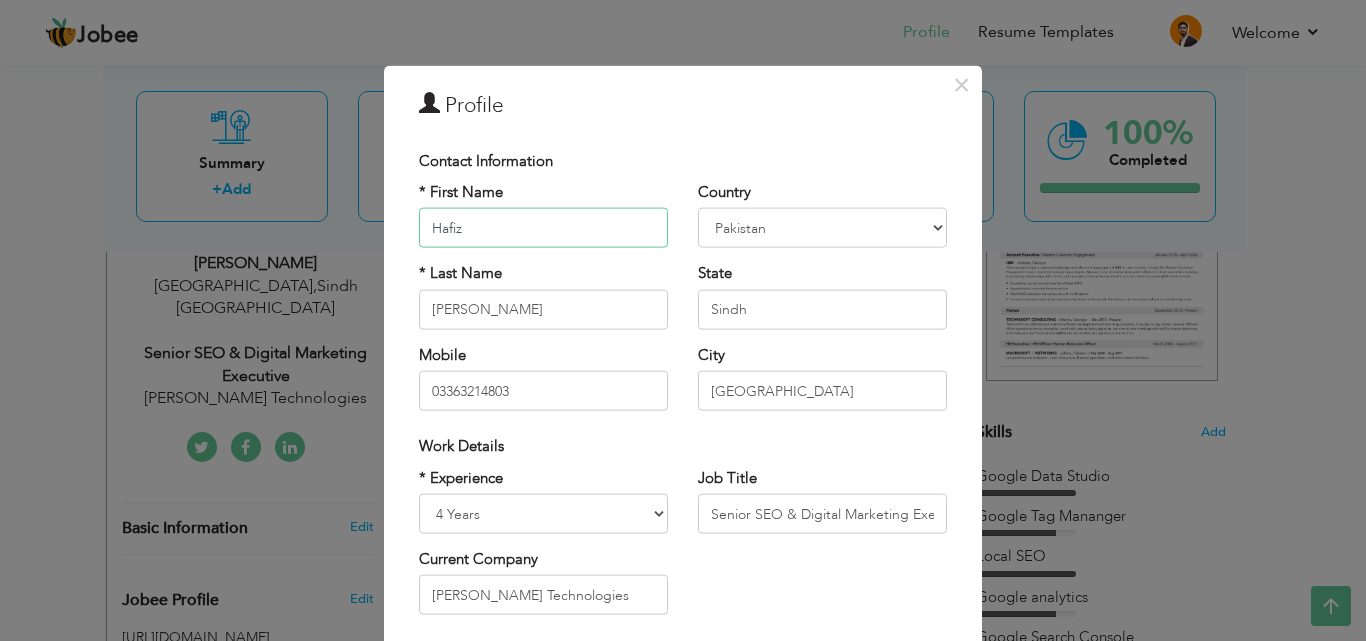 click on "Hafiz" at bounding box center [543, 228] 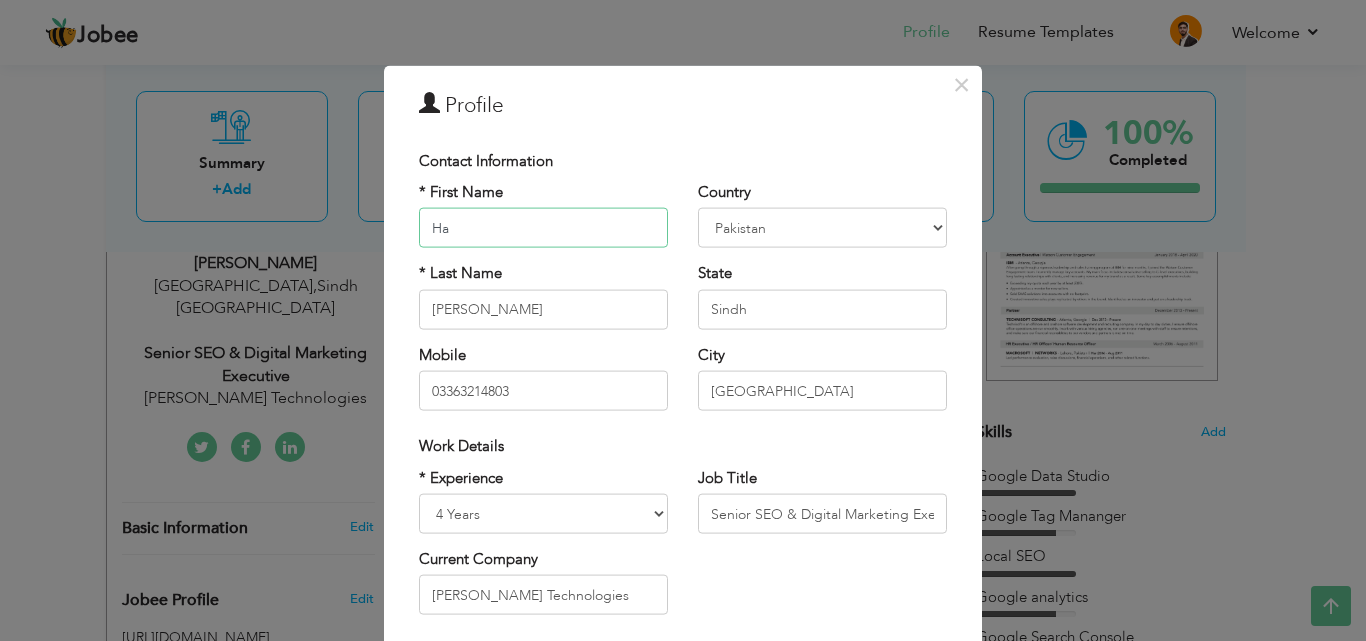 type on "H" 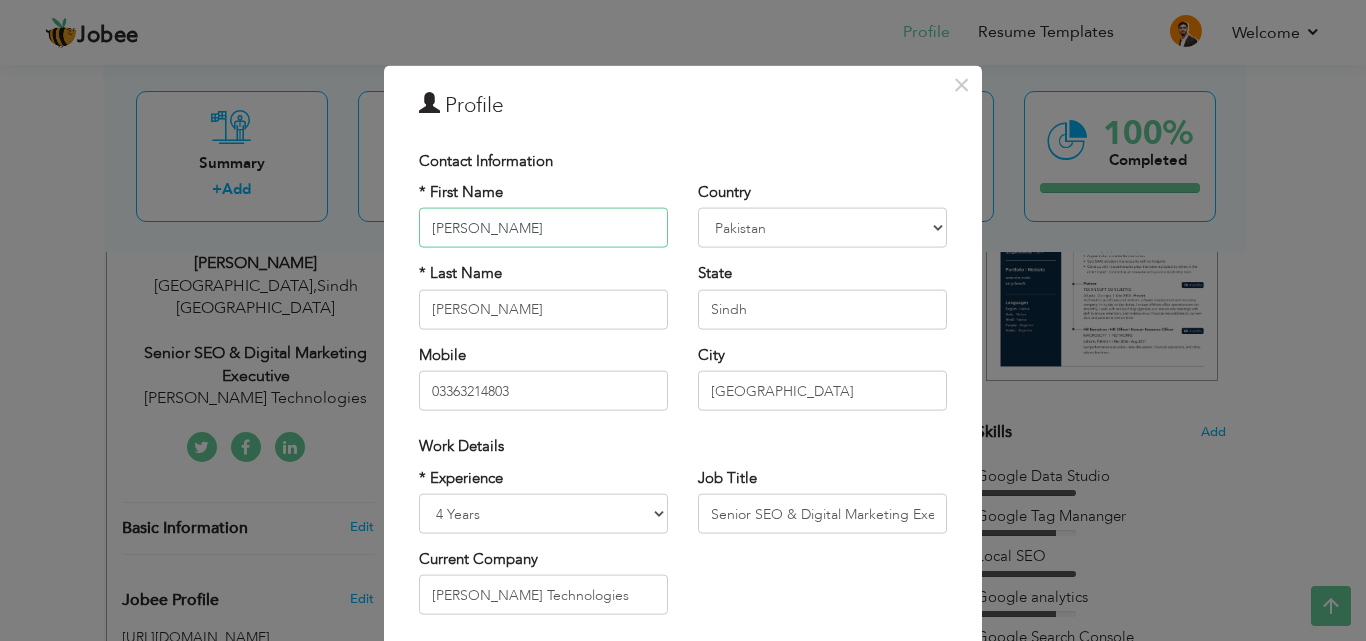 type on "[PERSON_NAME]" 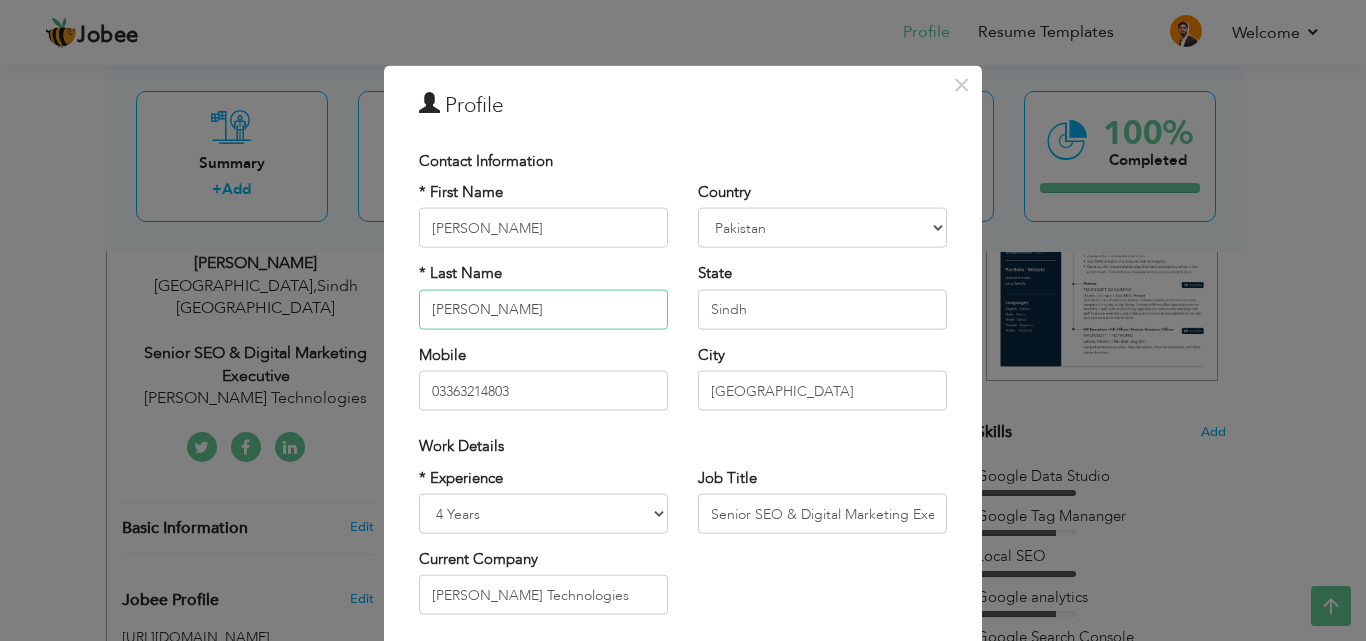 click on "Osama Ali" at bounding box center (543, 309) 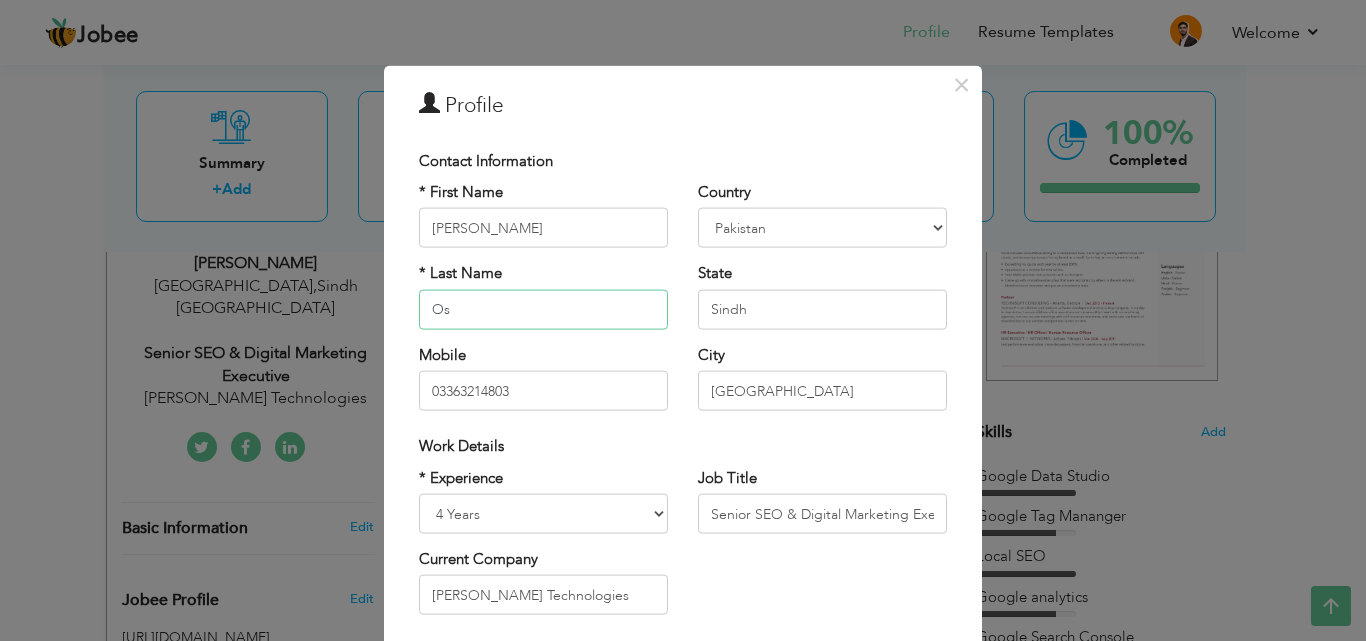 type on "O" 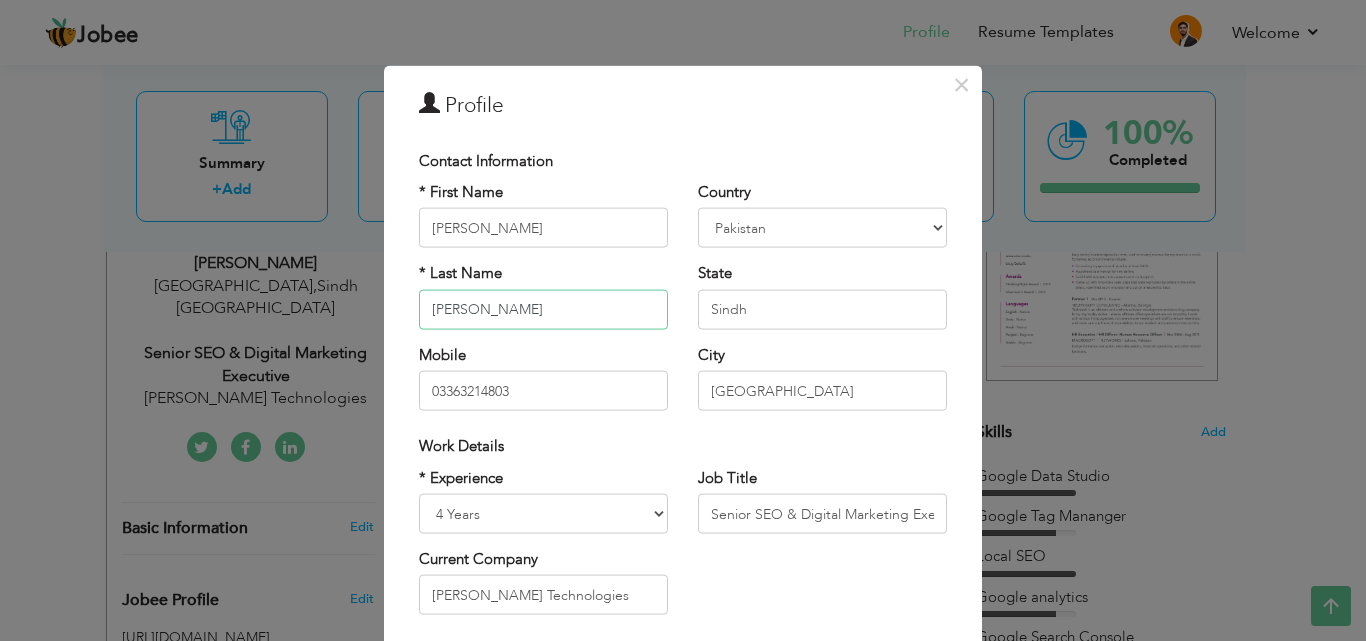 type on "[PERSON_NAME]" 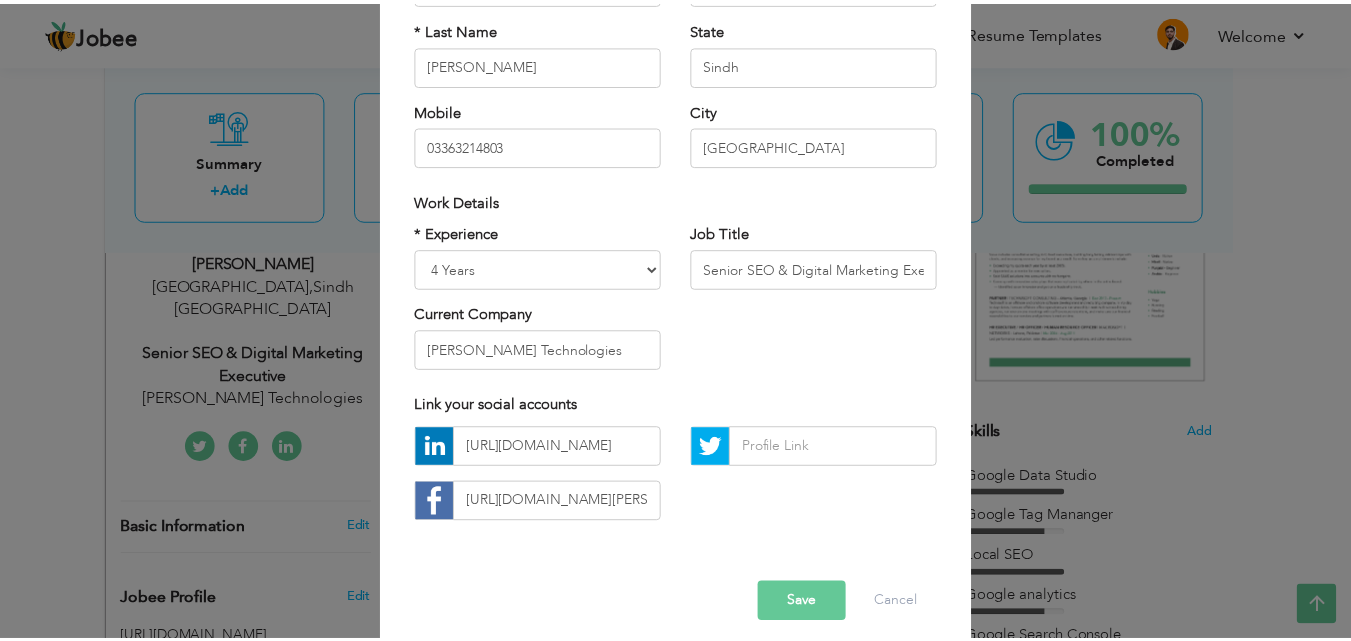 scroll, scrollTop: 249, scrollLeft: 0, axis: vertical 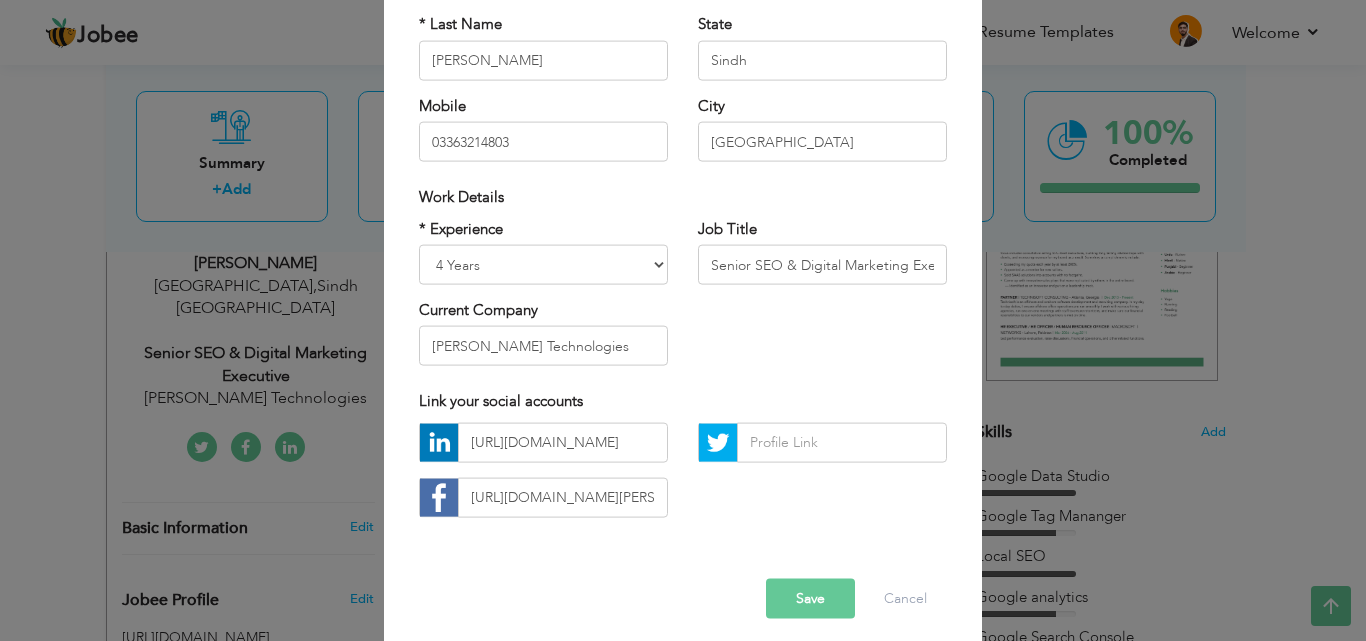 click on "Save" at bounding box center (810, 598) 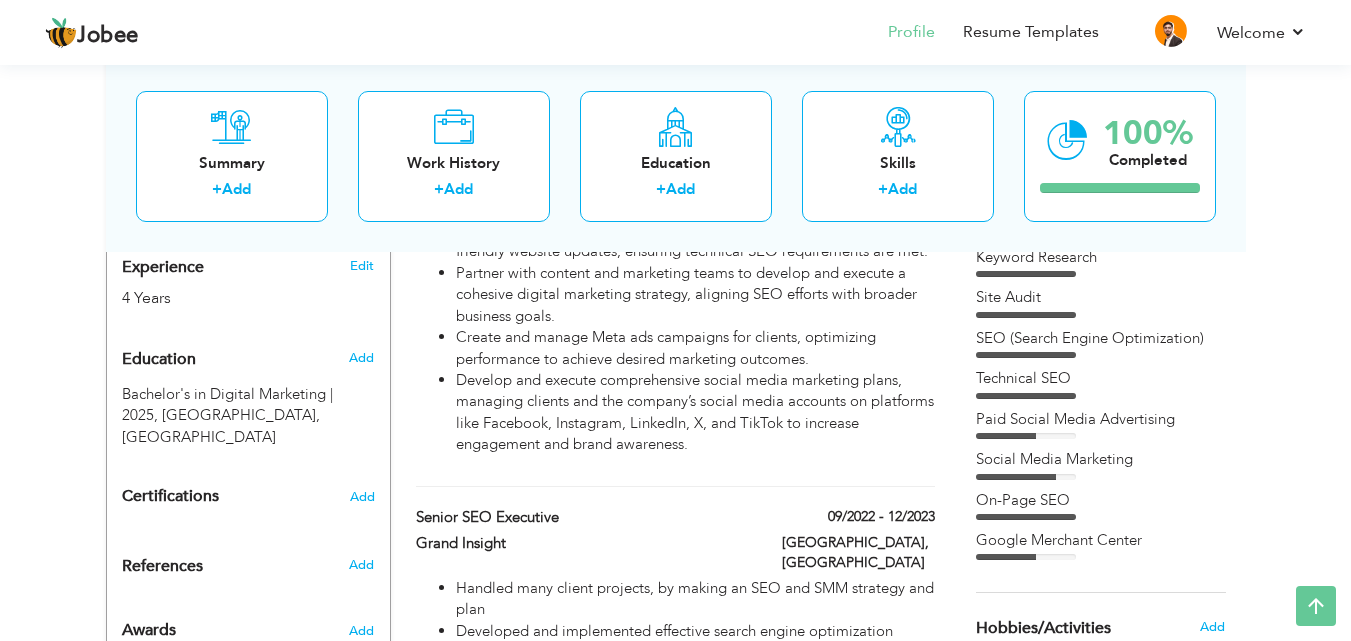 scroll, scrollTop: 800, scrollLeft: 0, axis: vertical 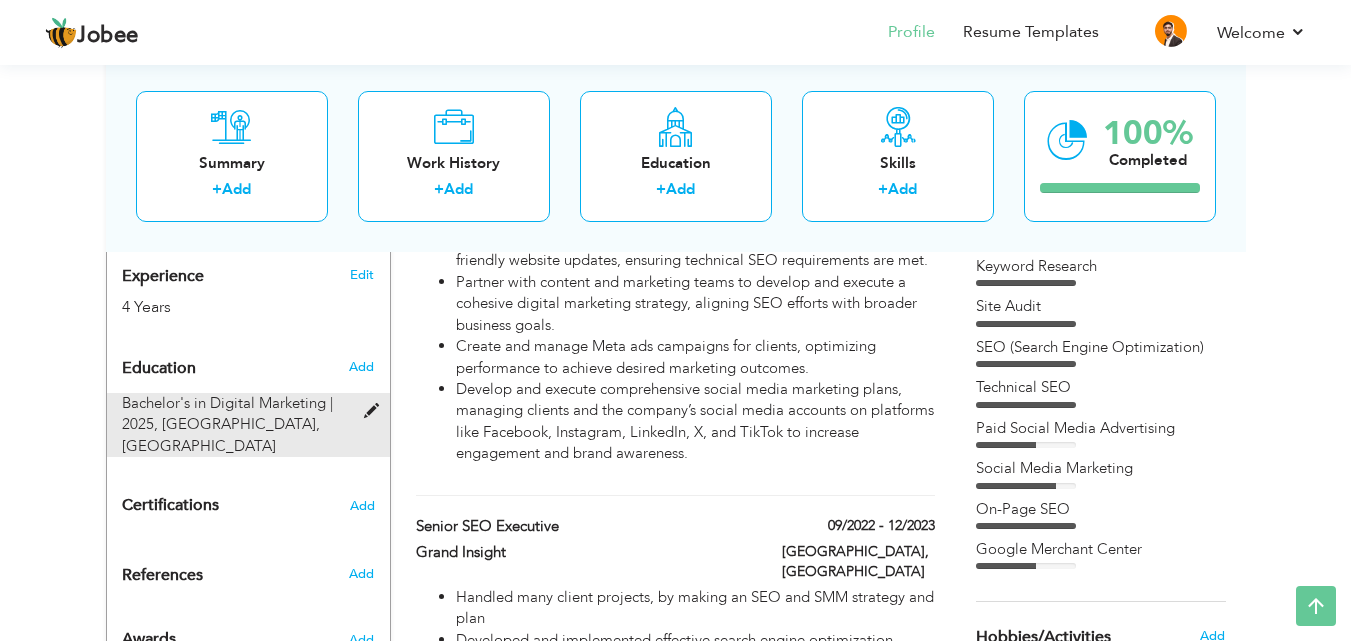 click at bounding box center (378, 400) 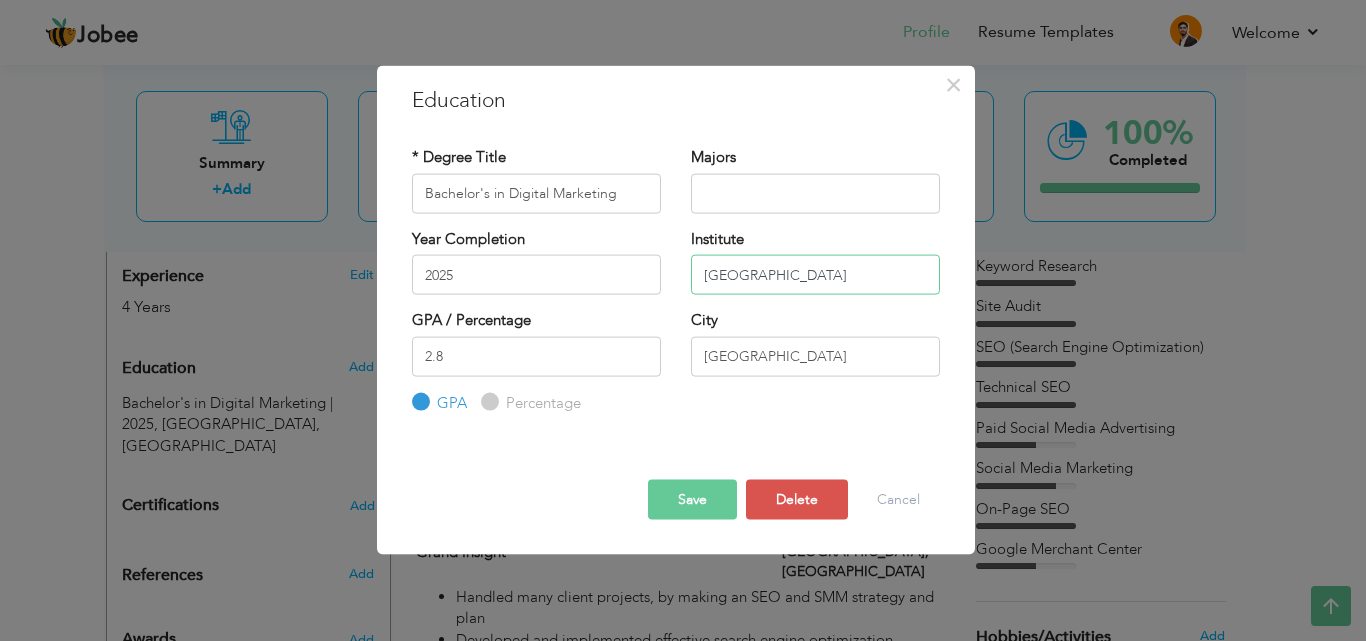 click on "[GEOGRAPHIC_DATA]" at bounding box center [815, 275] 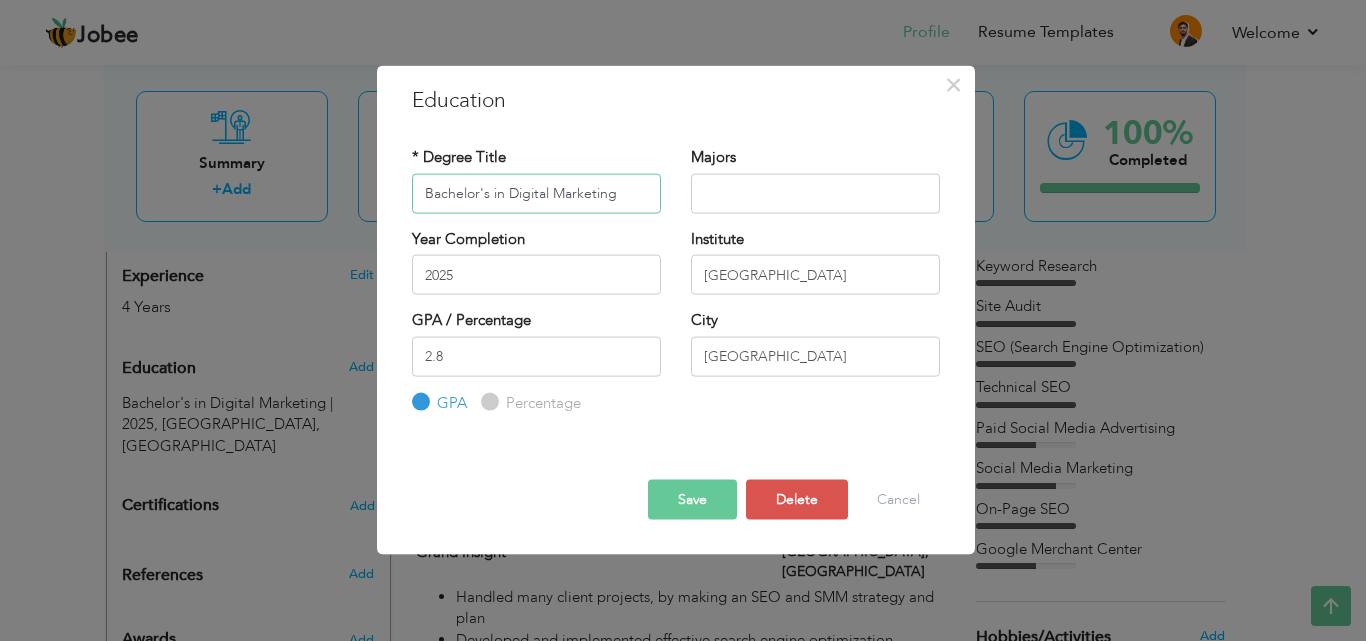 click on "Bachelor's in Digital Marketing" at bounding box center (536, 193) 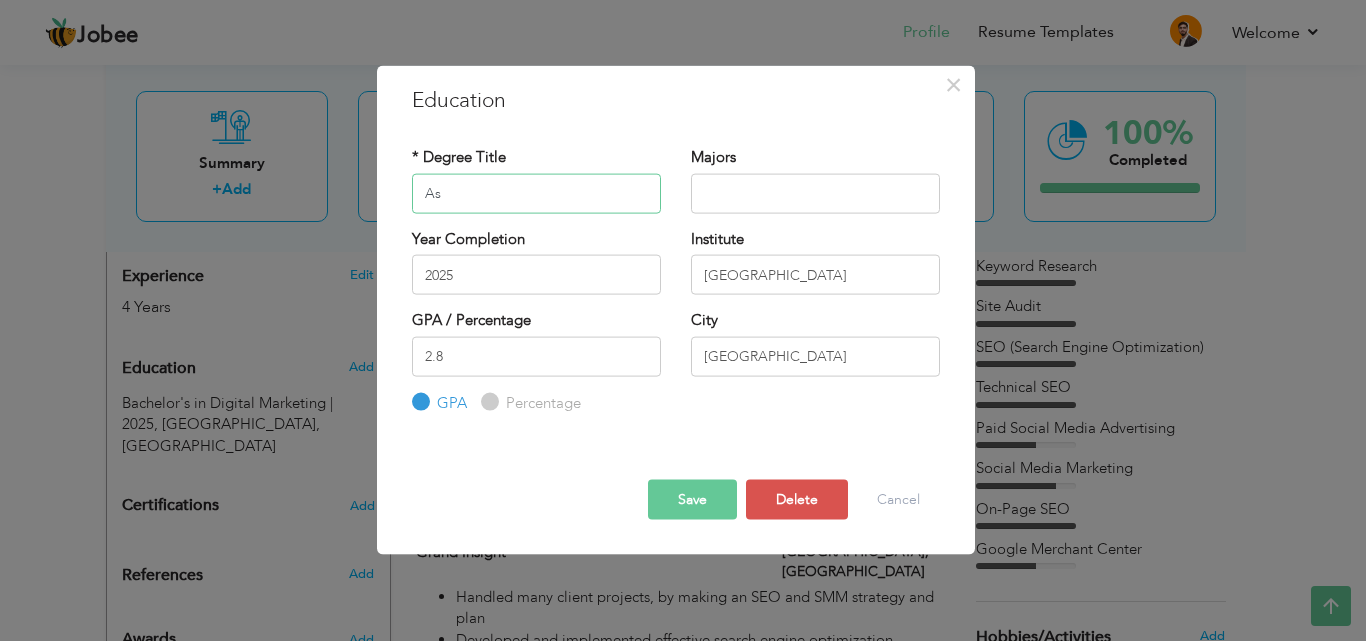 type on "A" 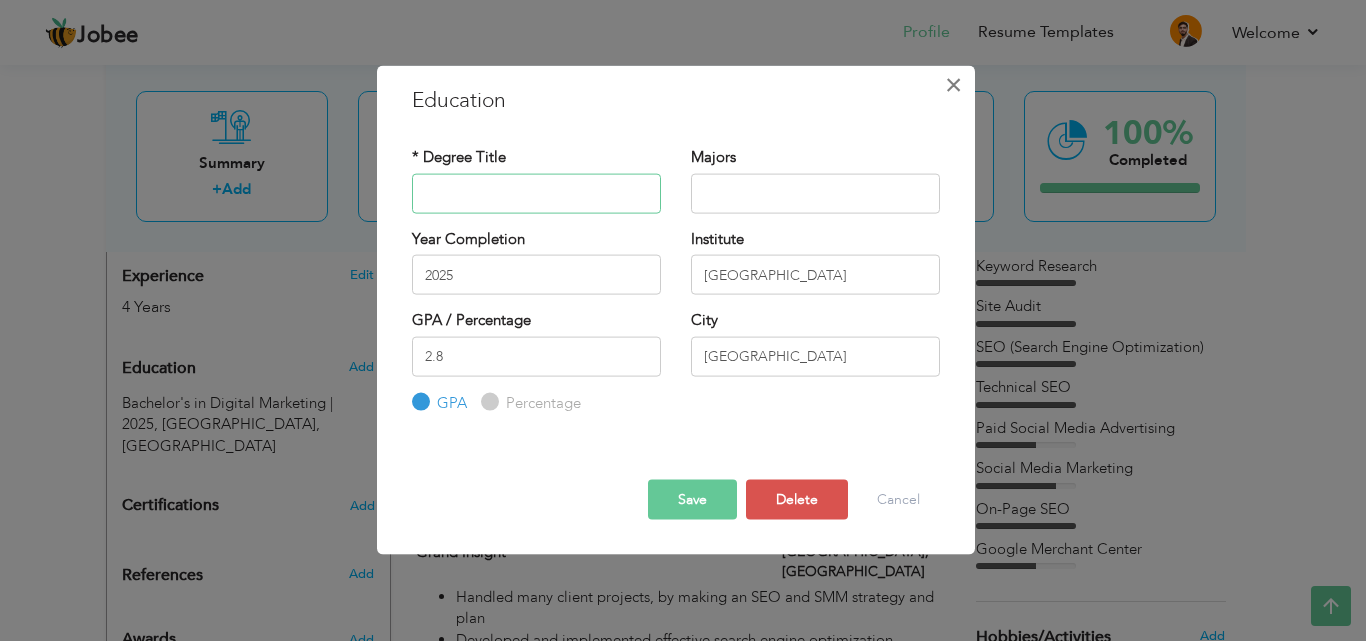 type 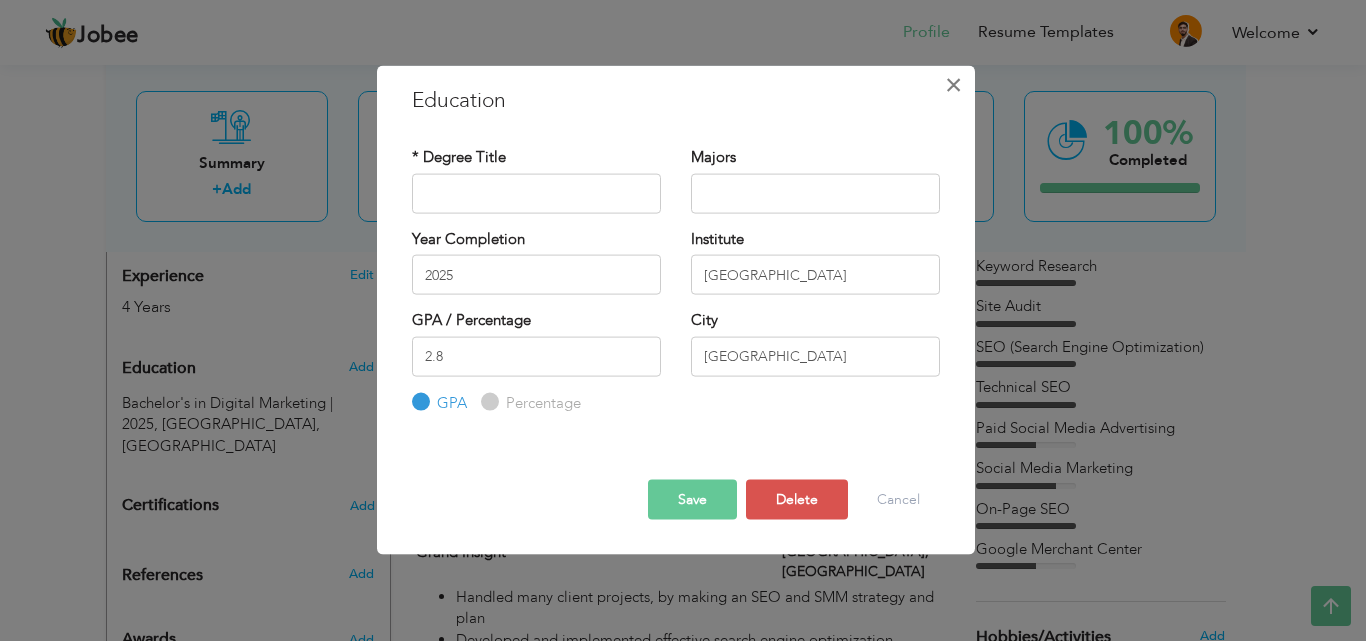 click on "×" at bounding box center (953, 84) 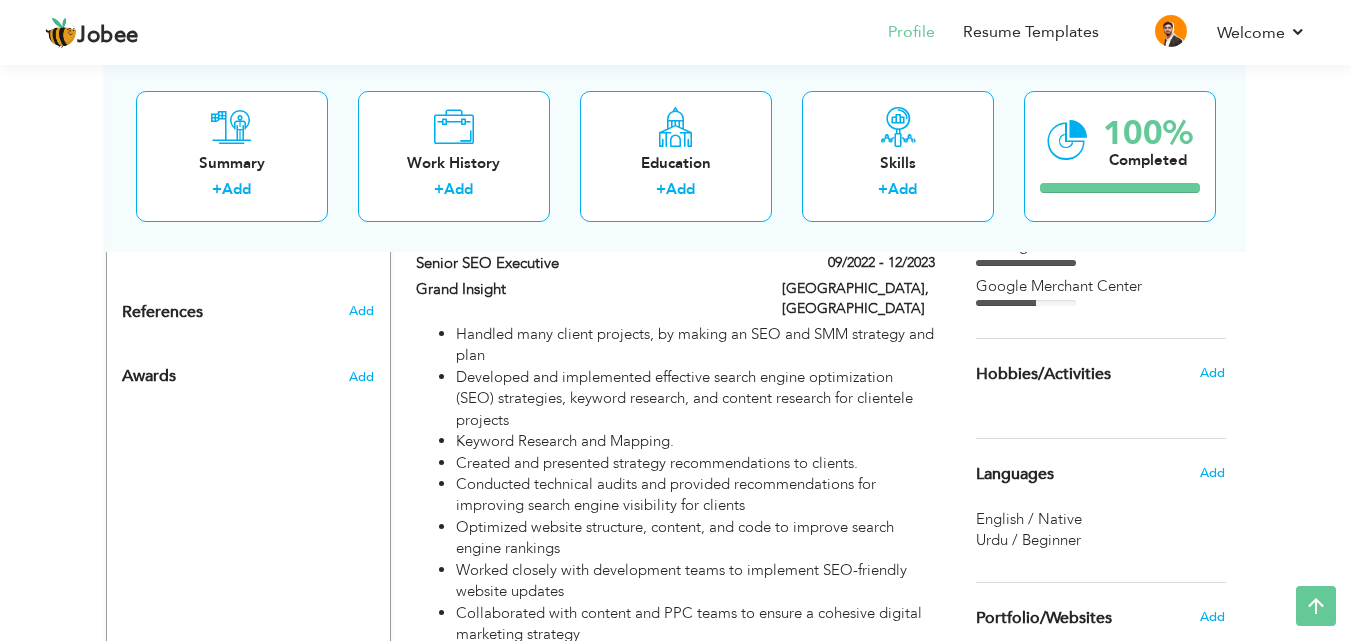 scroll, scrollTop: 1079, scrollLeft: 0, axis: vertical 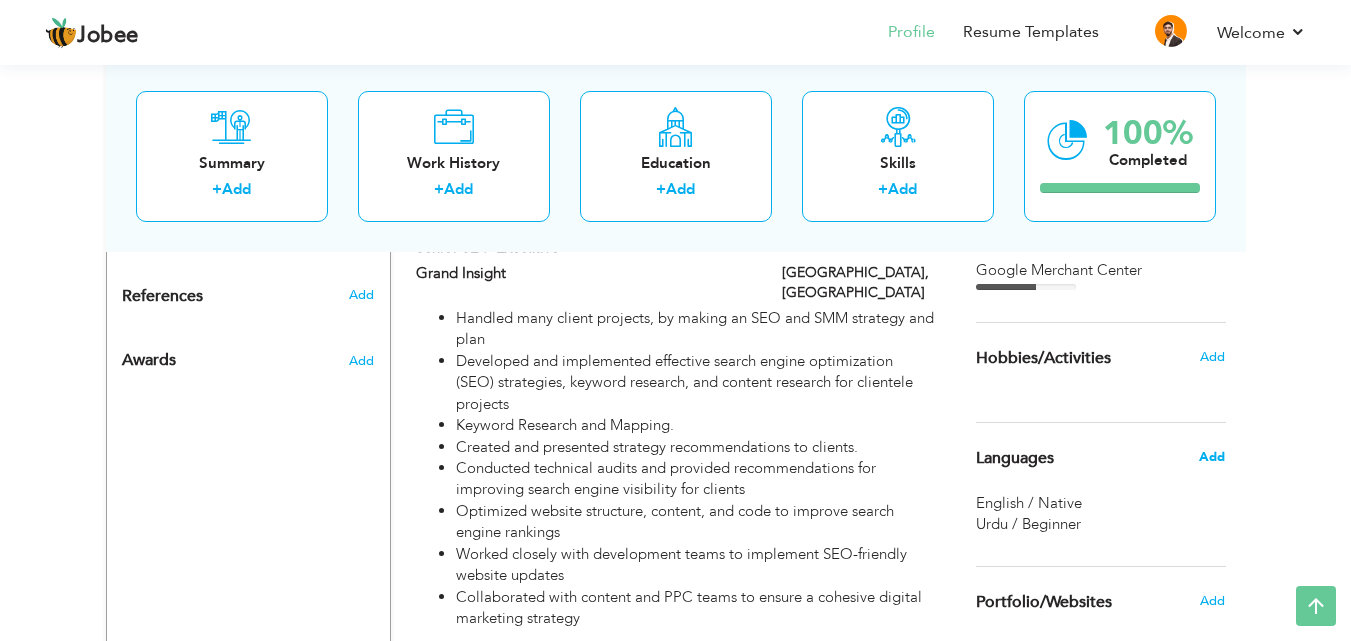 click on "Add" at bounding box center (1212, 457) 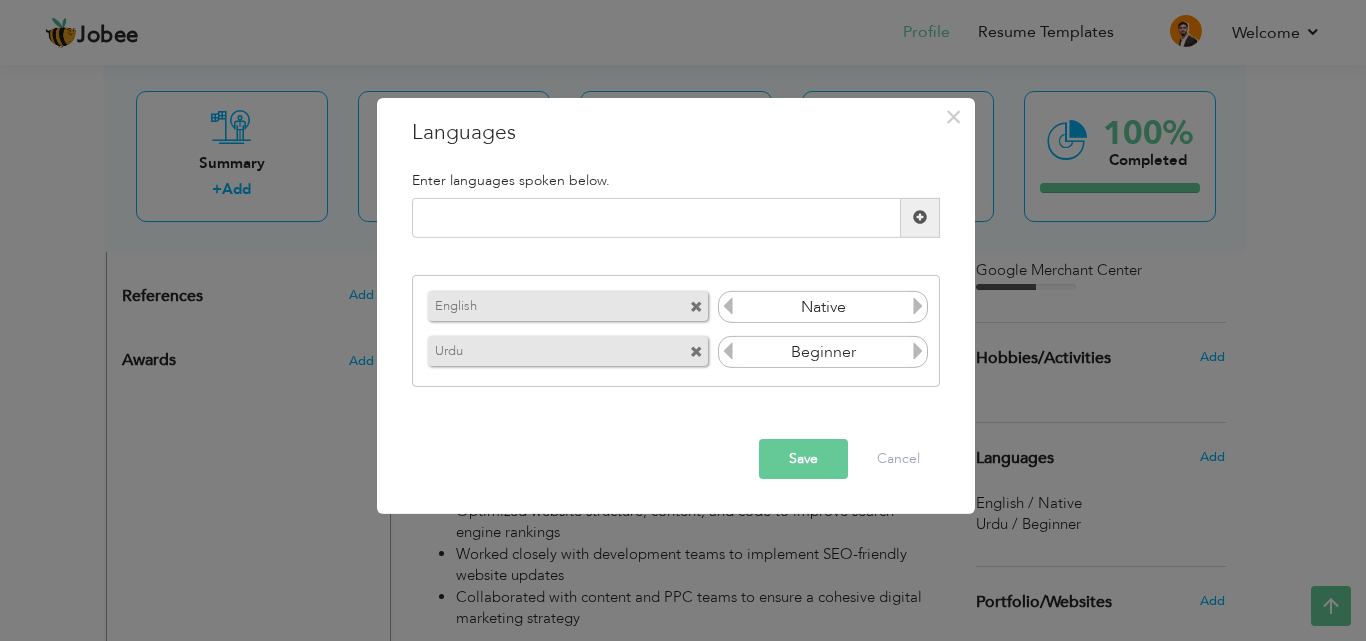 click at bounding box center (918, 306) 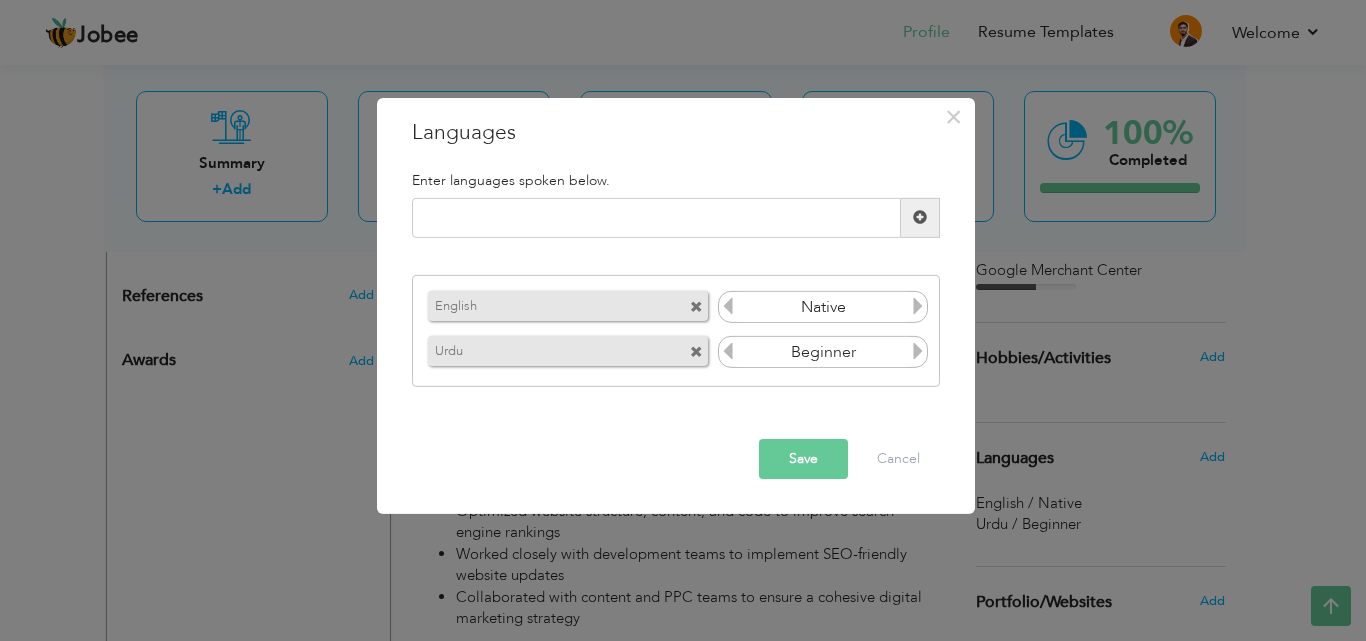 click at bounding box center (728, 306) 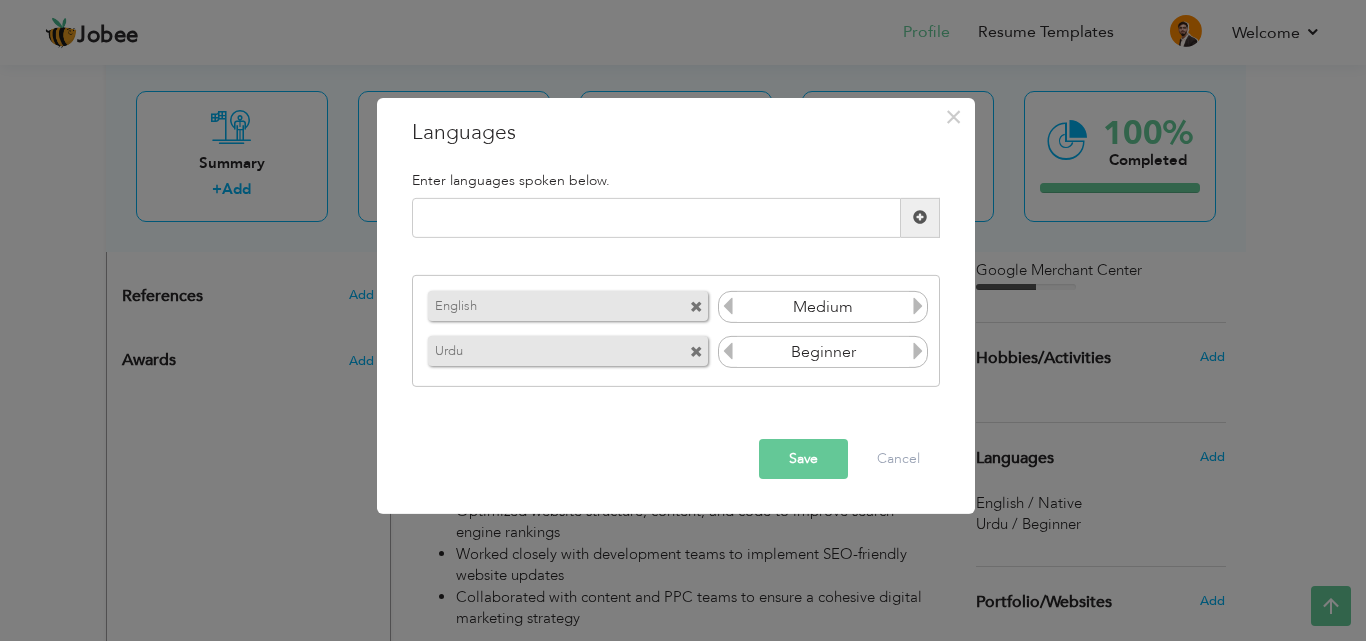click at bounding box center (728, 351) 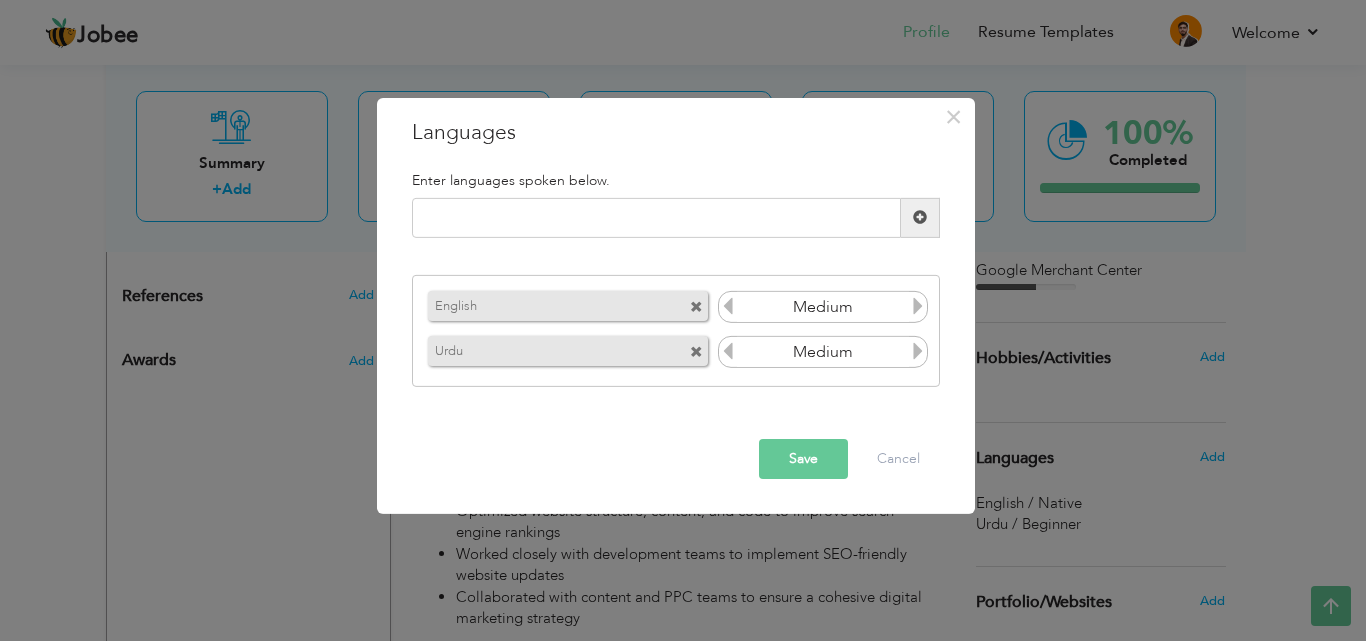 click at bounding box center [918, 351] 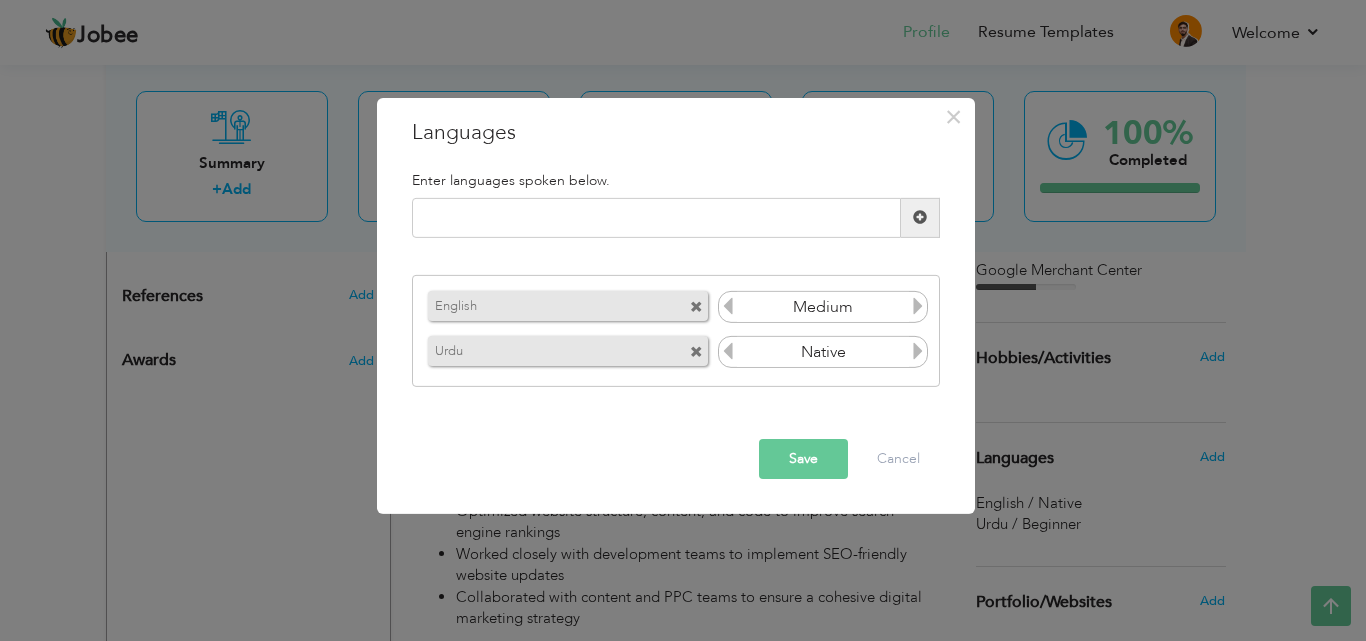 click on "Save" at bounding box center [803, 459] 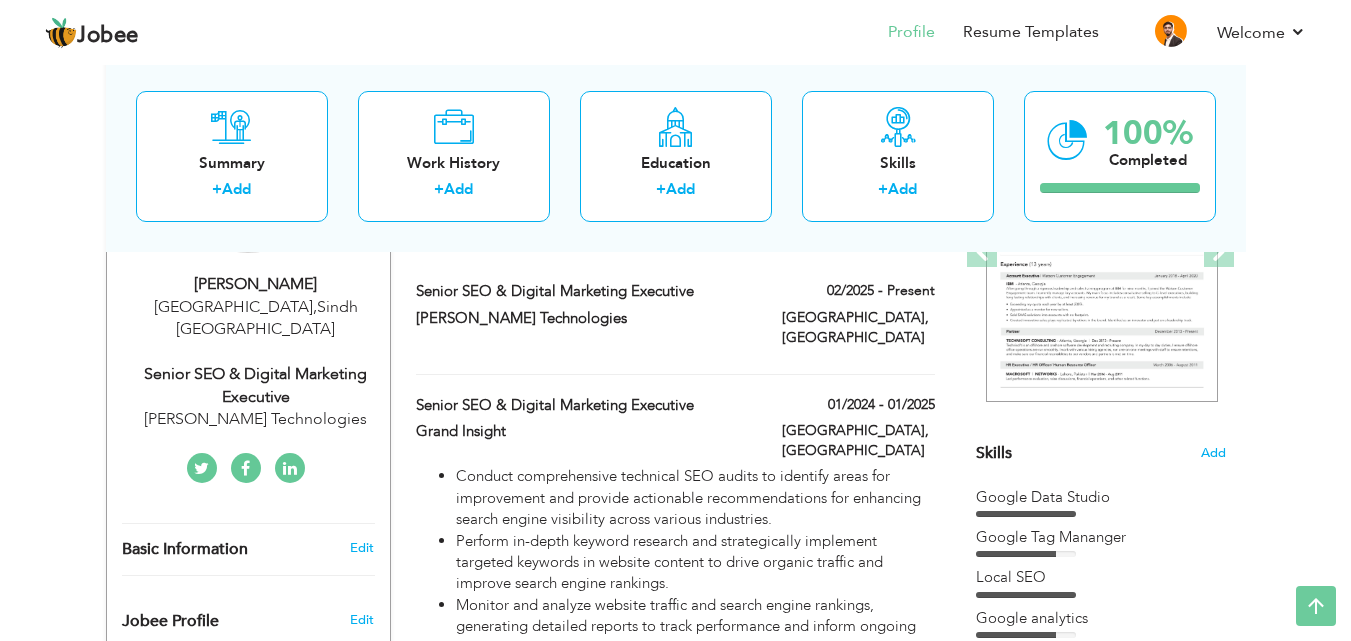 scroll, scrollTop: 28, scrollLeft: 0, axis: vertical 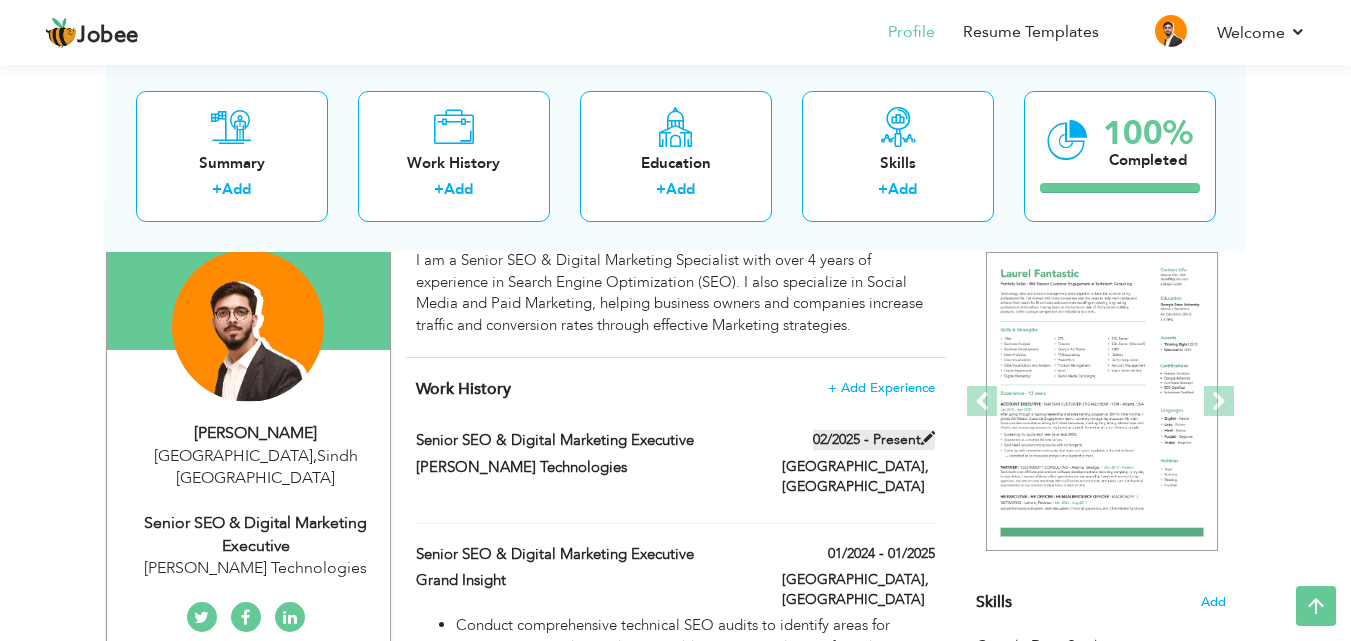 click at bounding box center (928, 438) 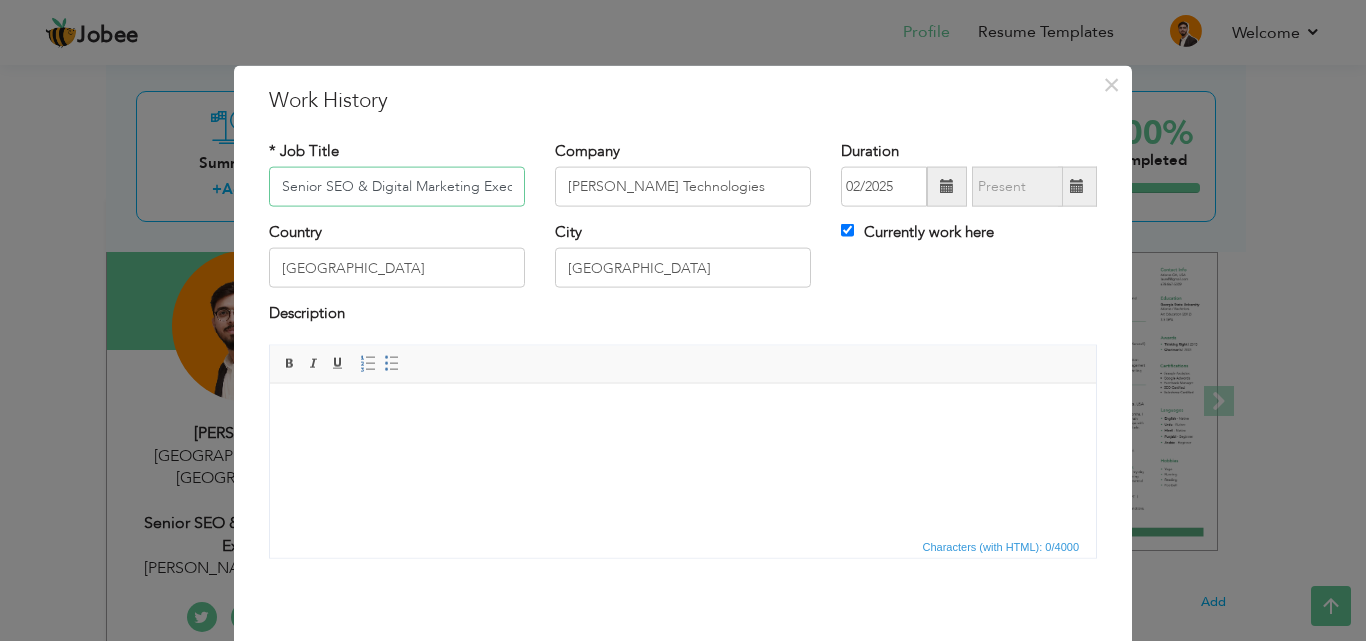 scroll, scrollTop: 0, scrollLeft: 29, axis: horizontal 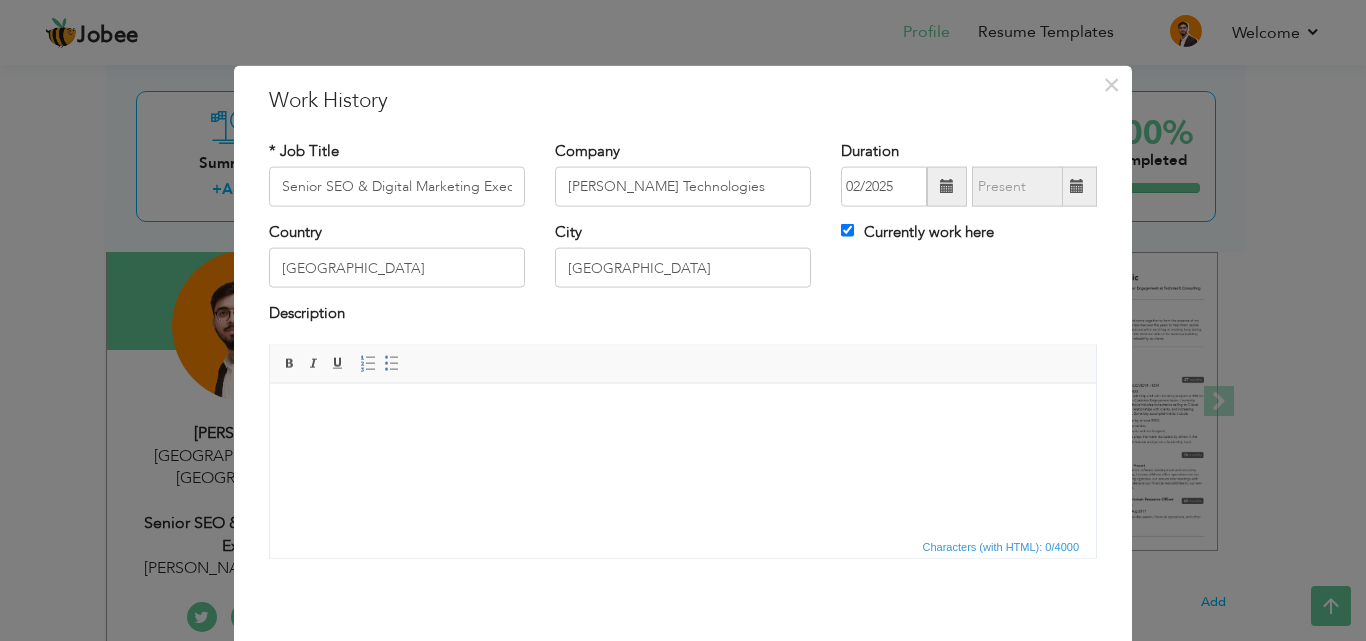 click at bounding box center [1077, 187] 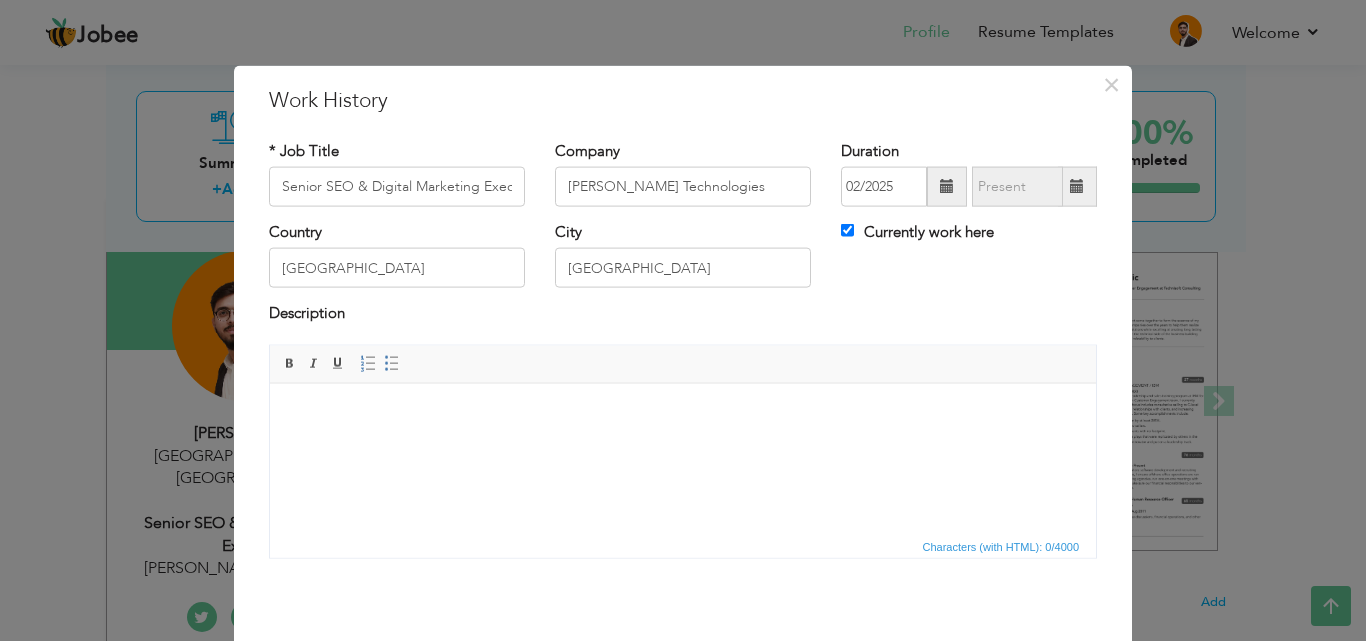click at bounding box center (1077, 186) 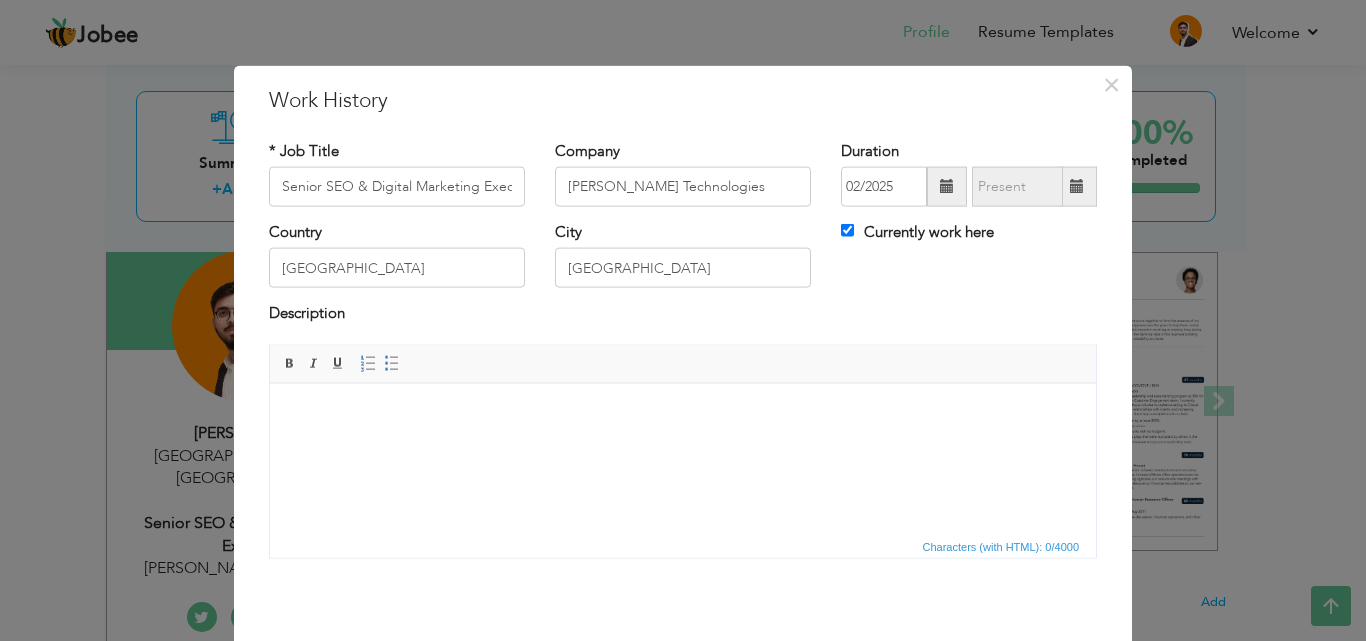 click at bounding box center (947, 186) 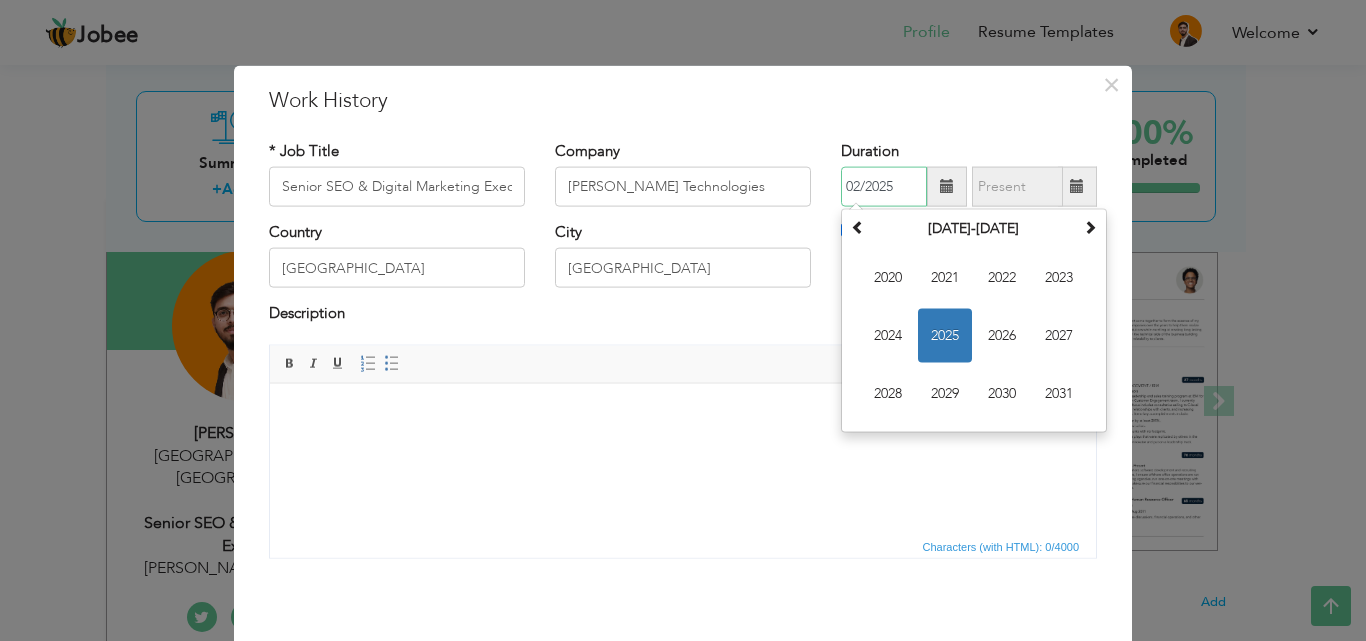 click on "2025" at bounding box center (945, 336) 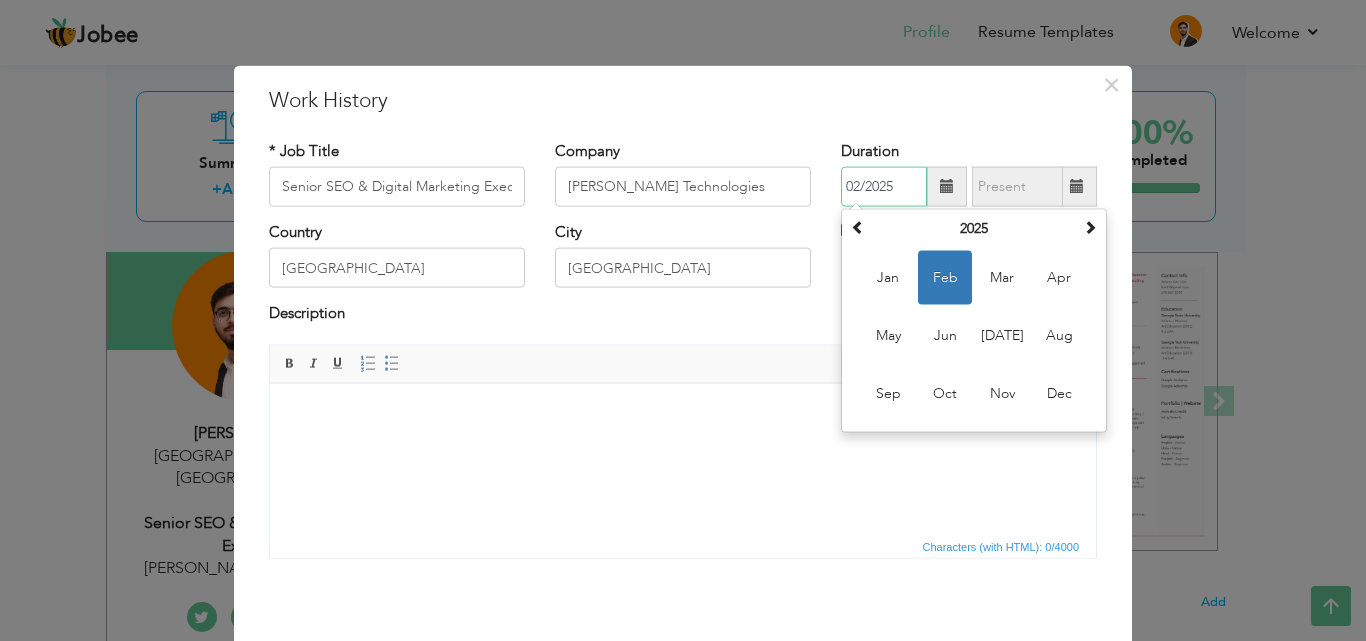 click on "Feb" at bounding box center [945, 278] 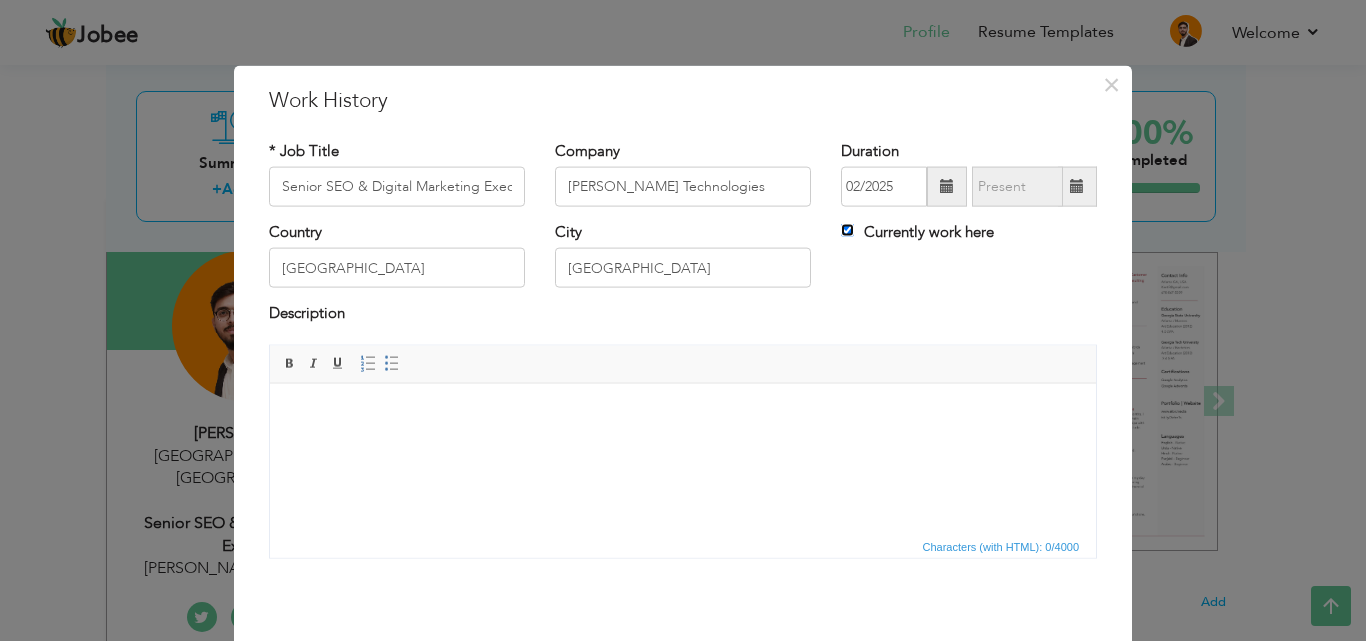 click on "Currently work here" at bounding box center [847, 230] 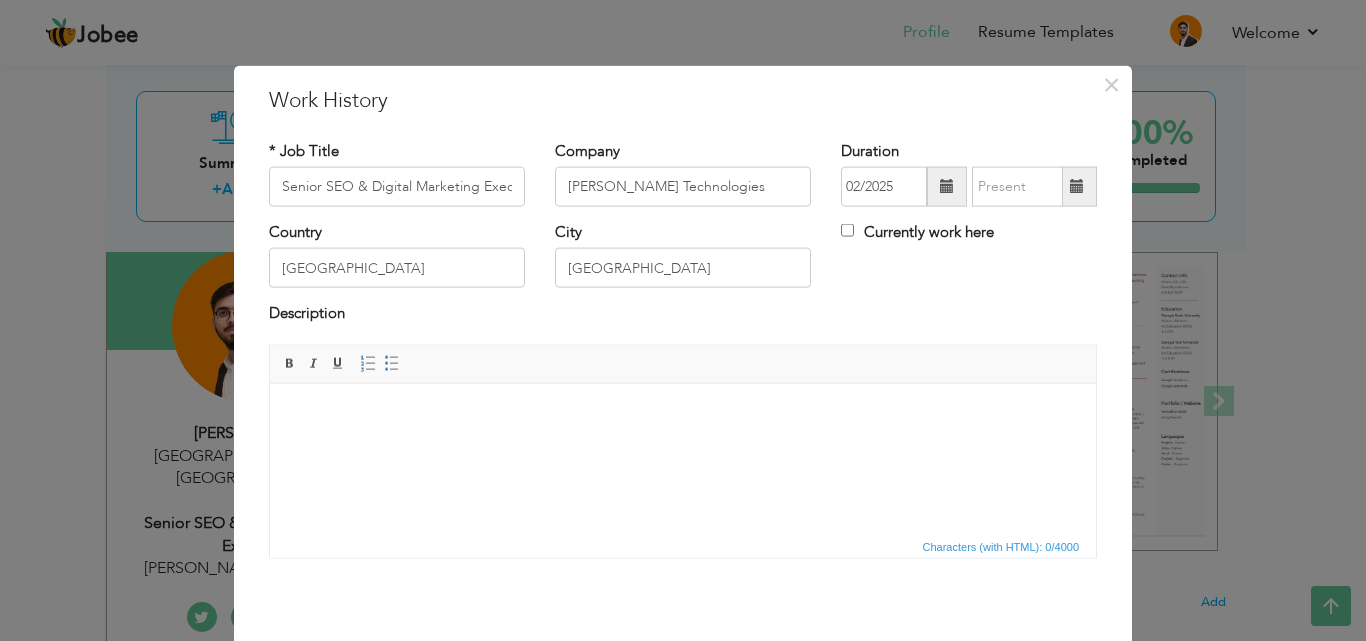 click at bounding box center (1077, 187) 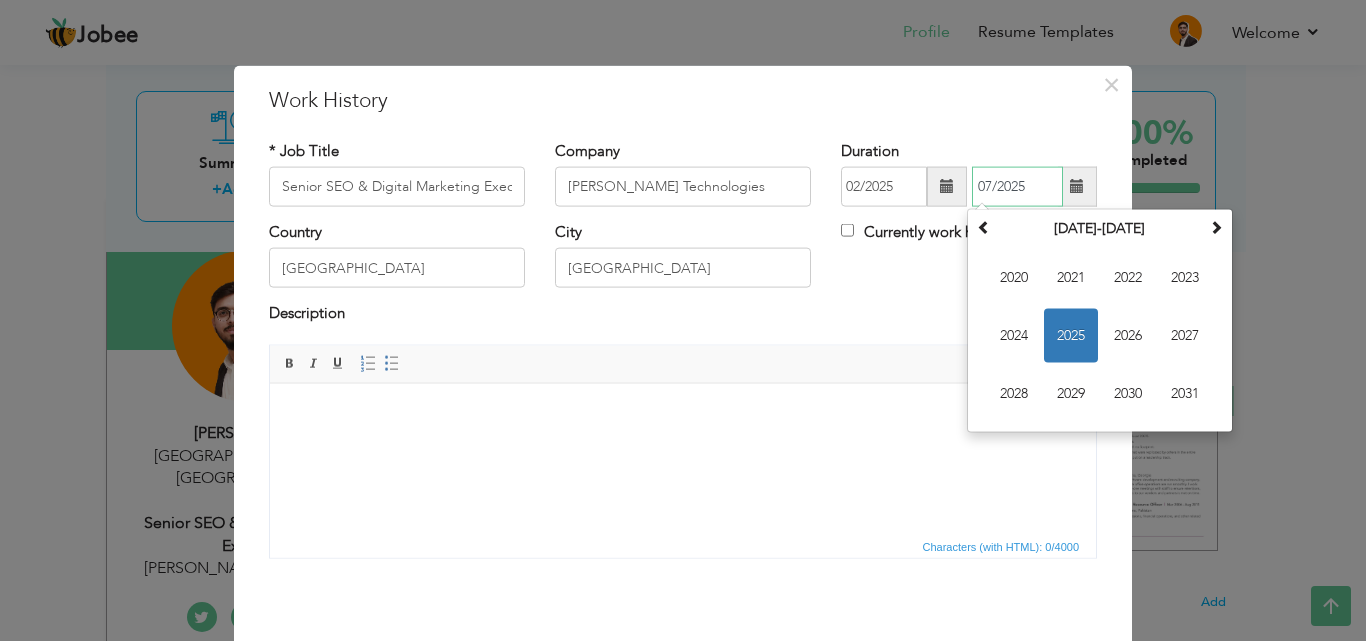 click on "2025" at bounding box center [1071, 336] 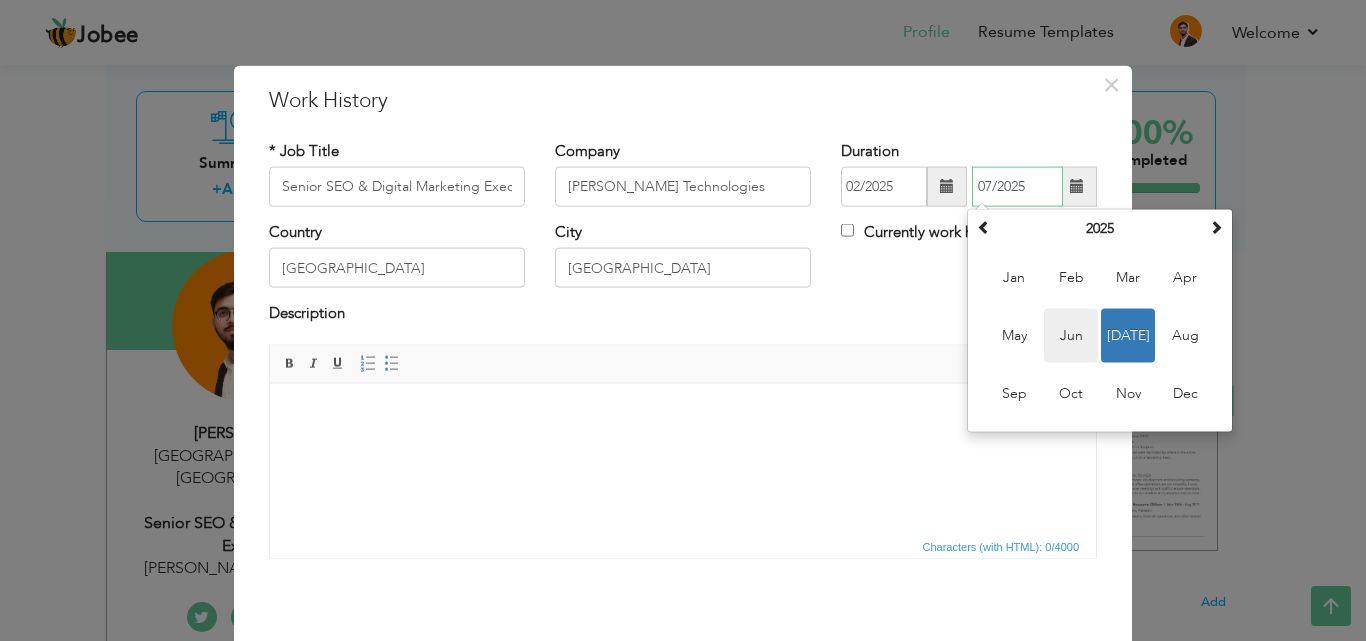 click on "Jun" at bounding box center [1071, 336] 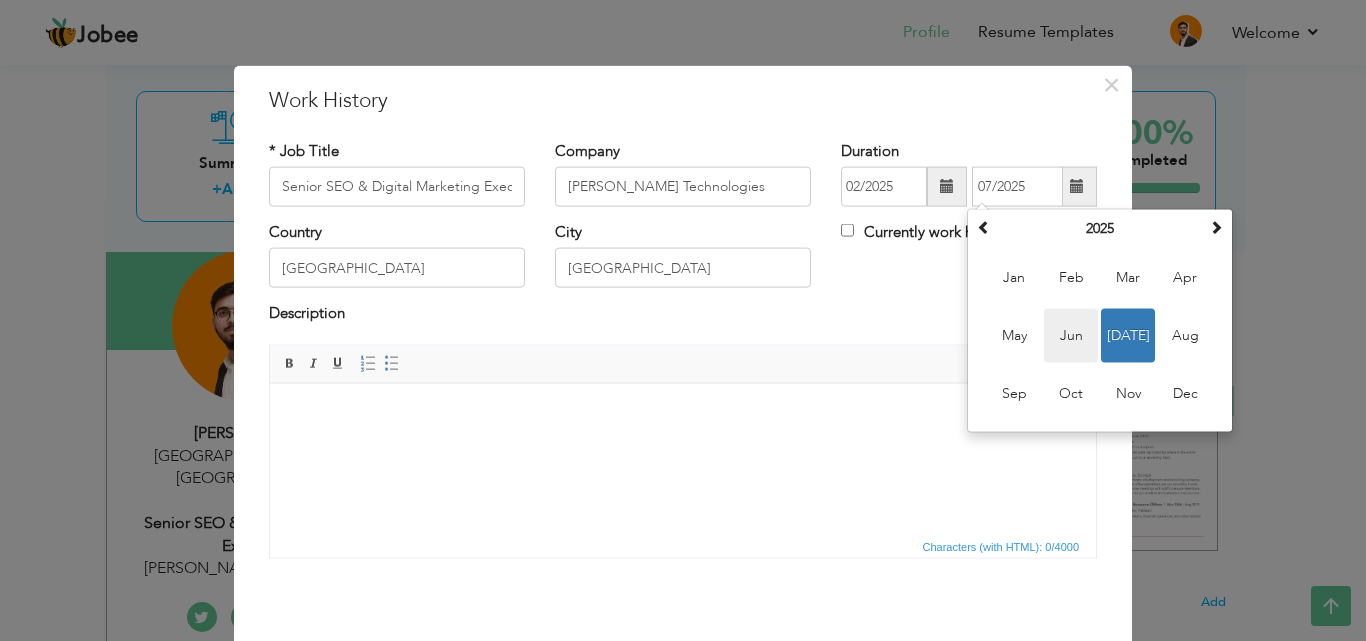 type on "06/2025" 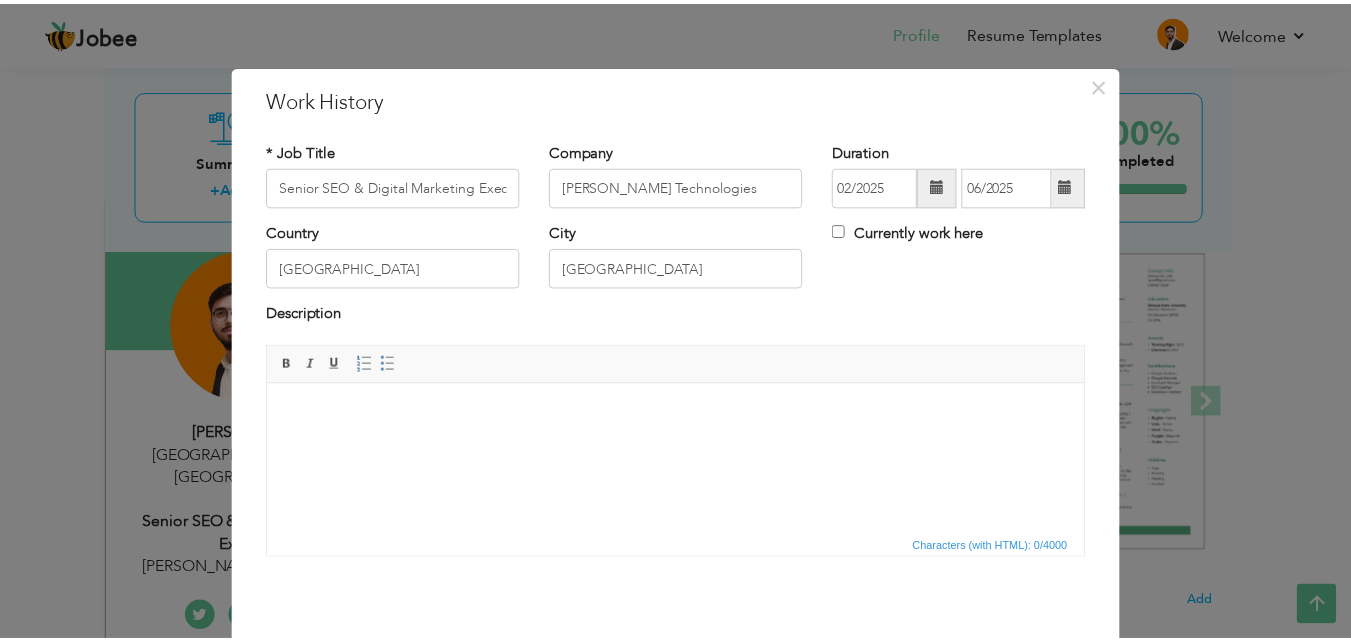 scroll, scrollTop: 79, scrollLeft: 0, axis: vertical 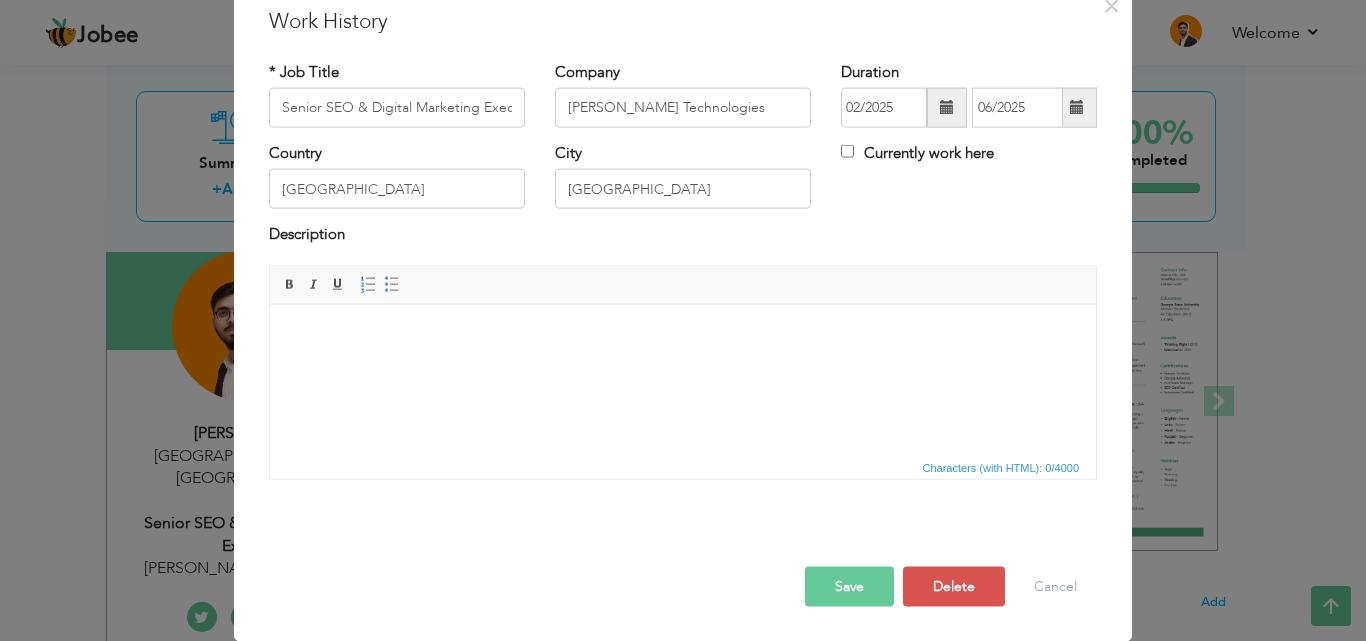 click on "Save" at bounding box center (849, 586) 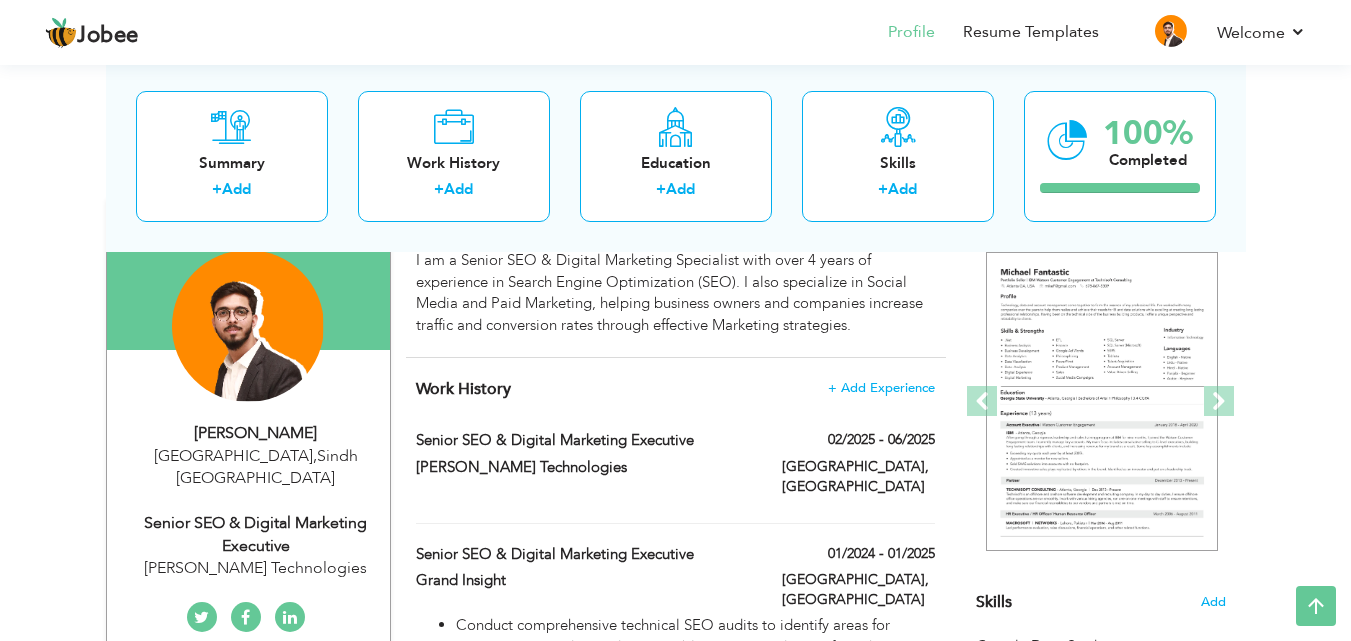 drag, startPoint x: 850, startPoint y: 577, endPoint x: 1351, endPoint y: 236, distance: 606.03796 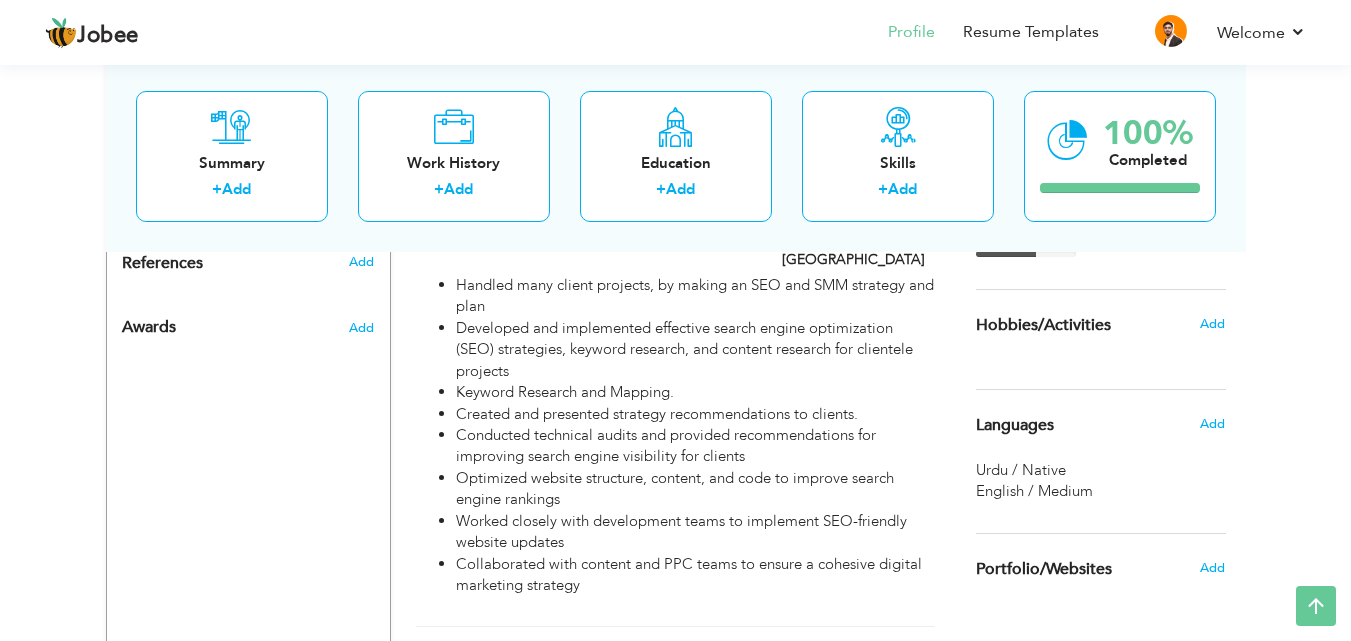 scroll, scrollTop: 404, scrollLeft: 0, axis: vertical 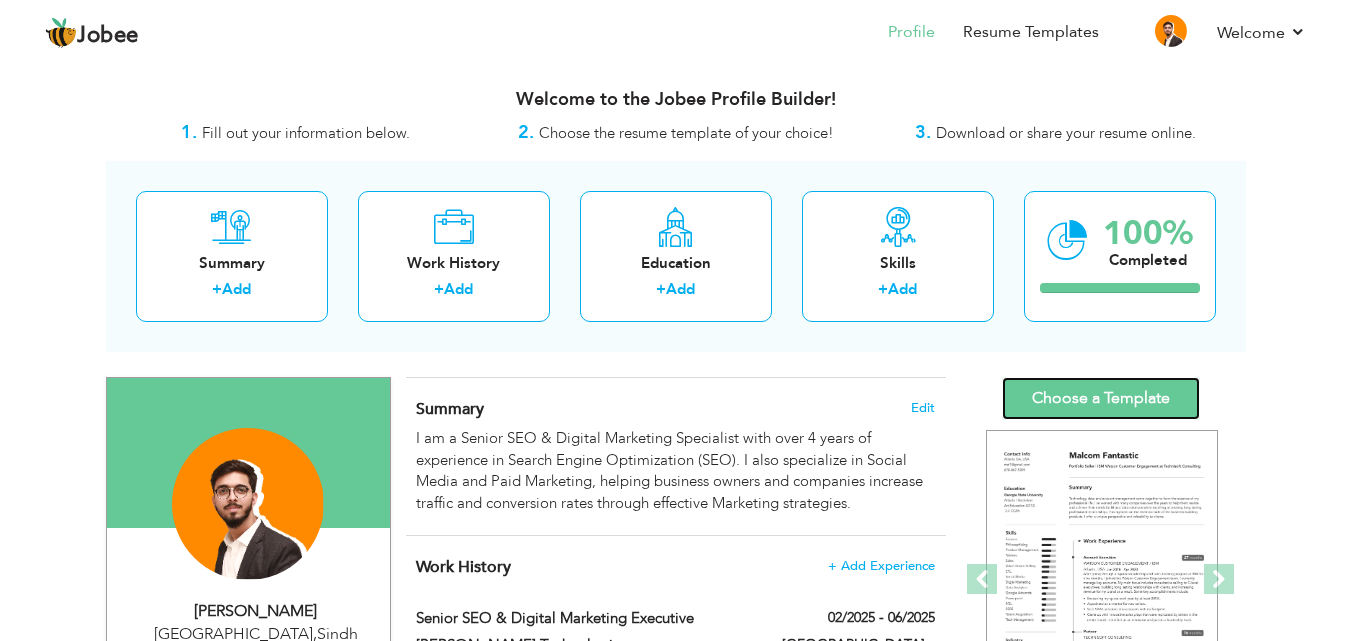 click on "Choose a Template" at bounding box center [1101, 398] 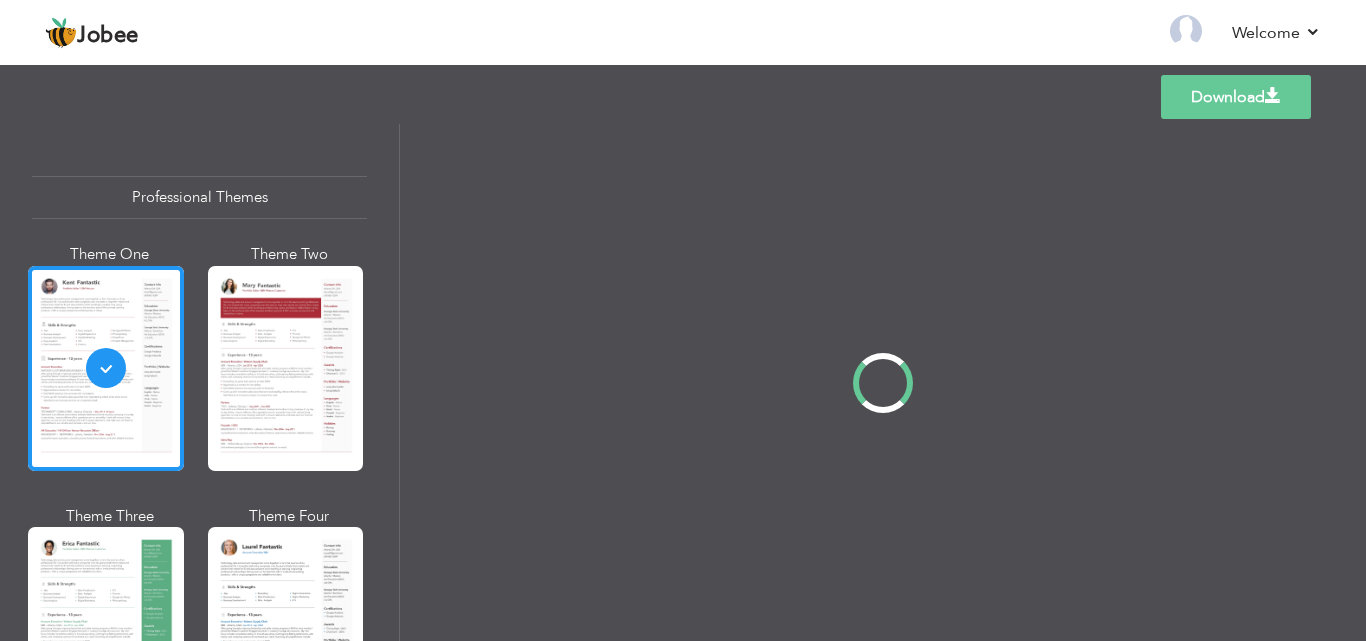 scroll, scrollTop: 0, scrollLeft: 0, axis: both 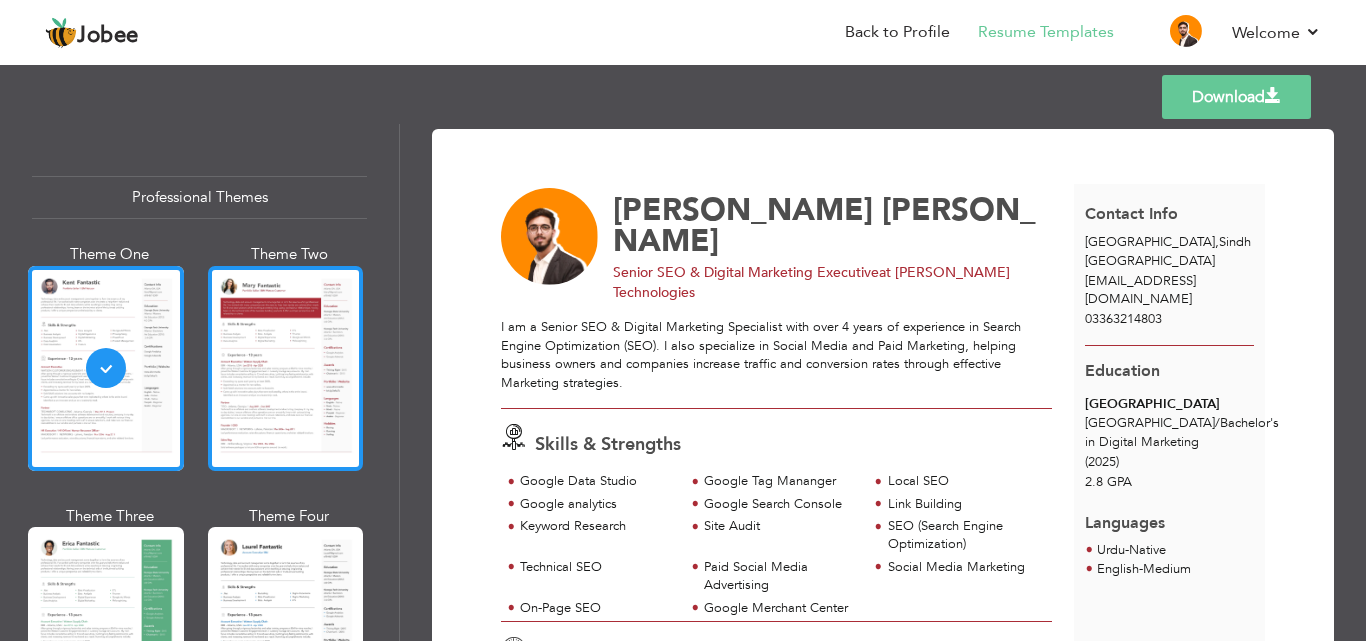 click at bounding box center (286, 368) 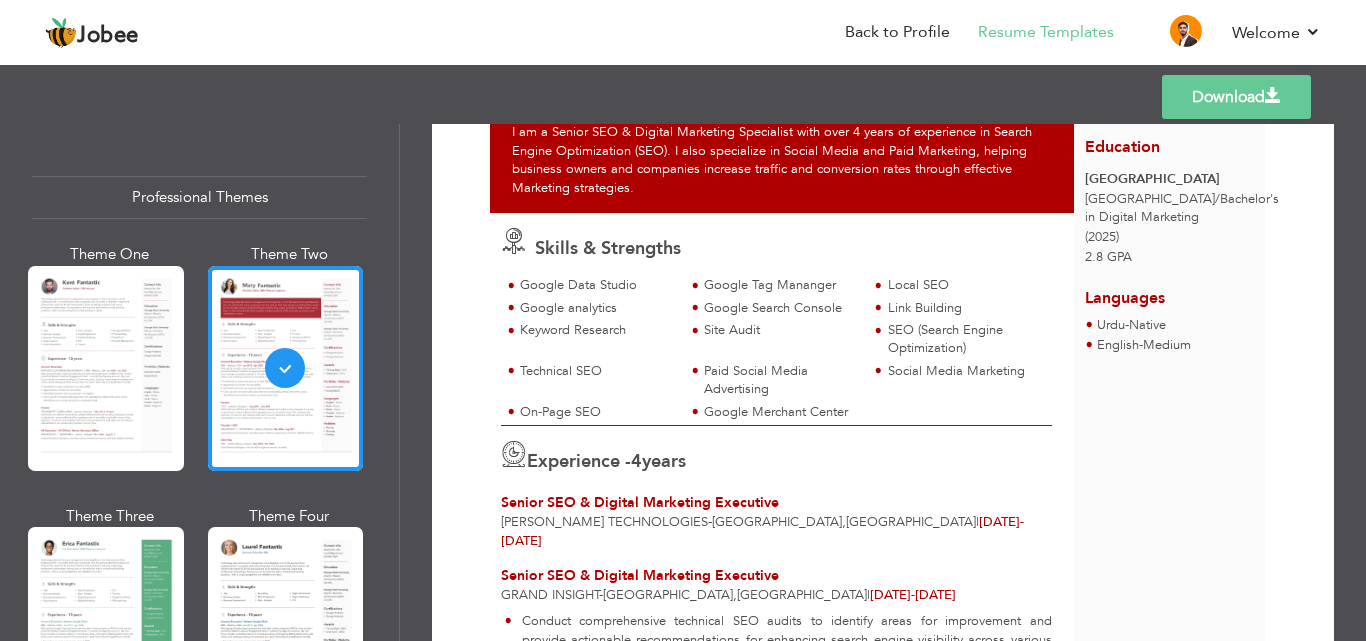 scroll, scrollTop: 0, scrollLeft: 0, axis: both 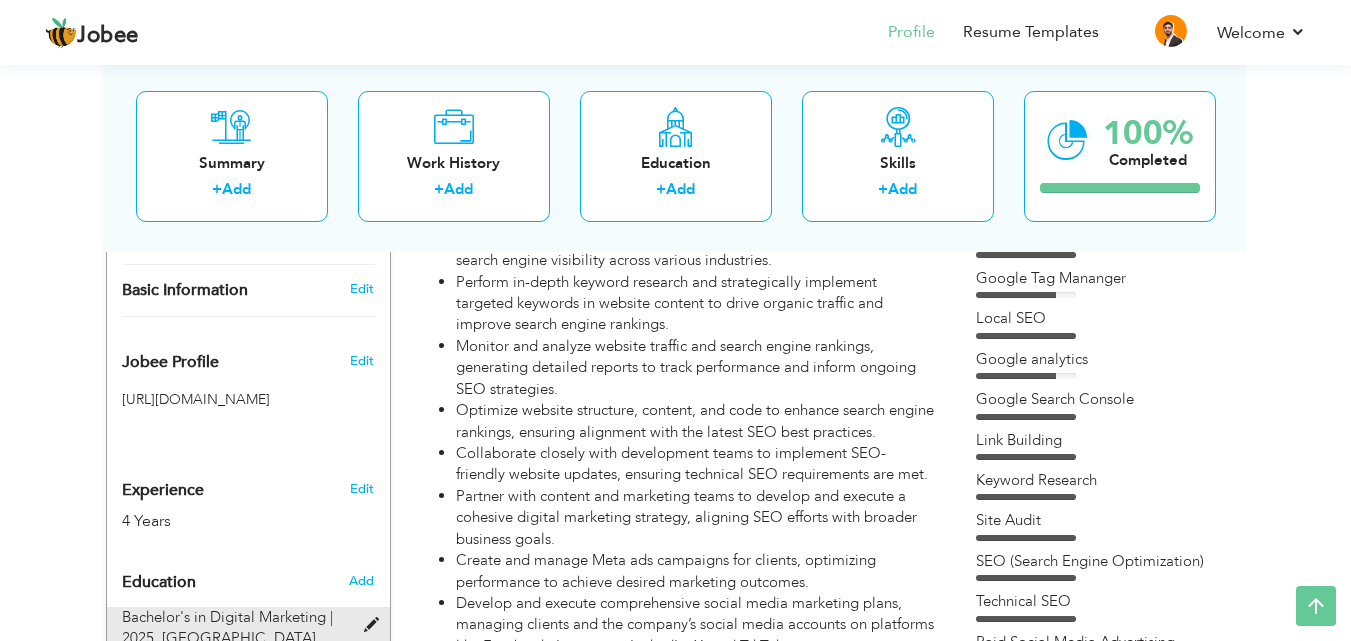 click at bounding box center [376, 625] 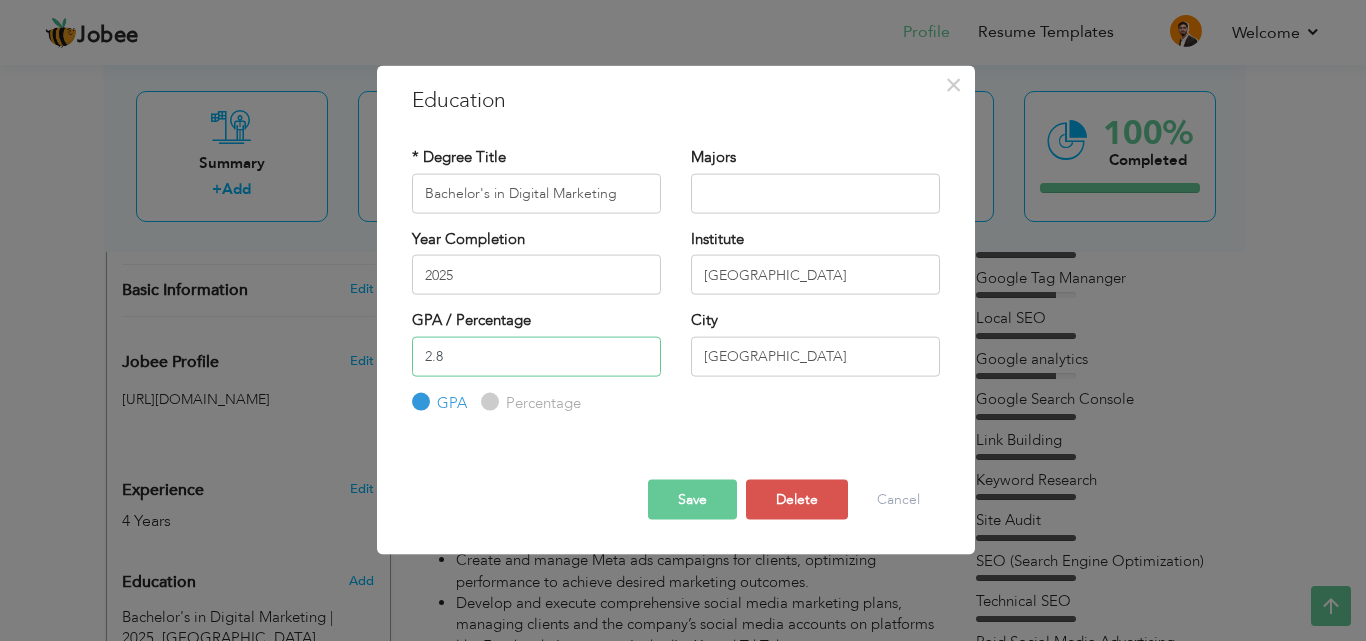 click on "2.8" at bounding box center (536, 356) 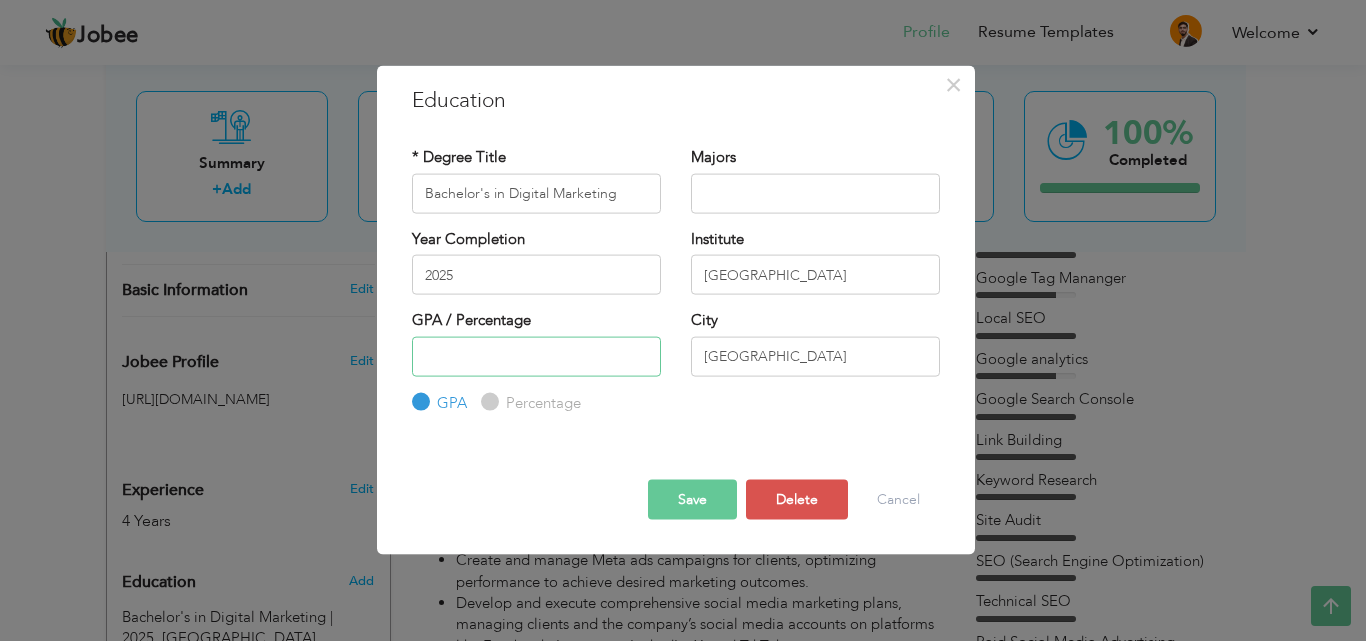 type 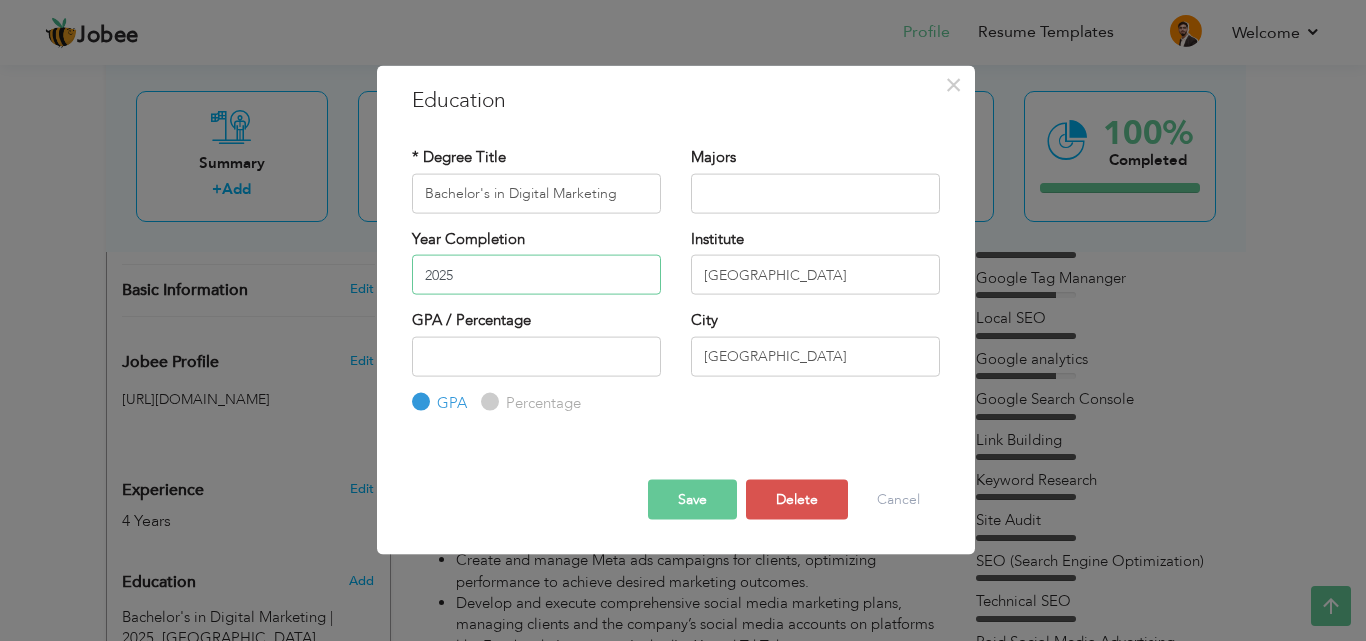 click on "2025" at bounding box center (536, 275) 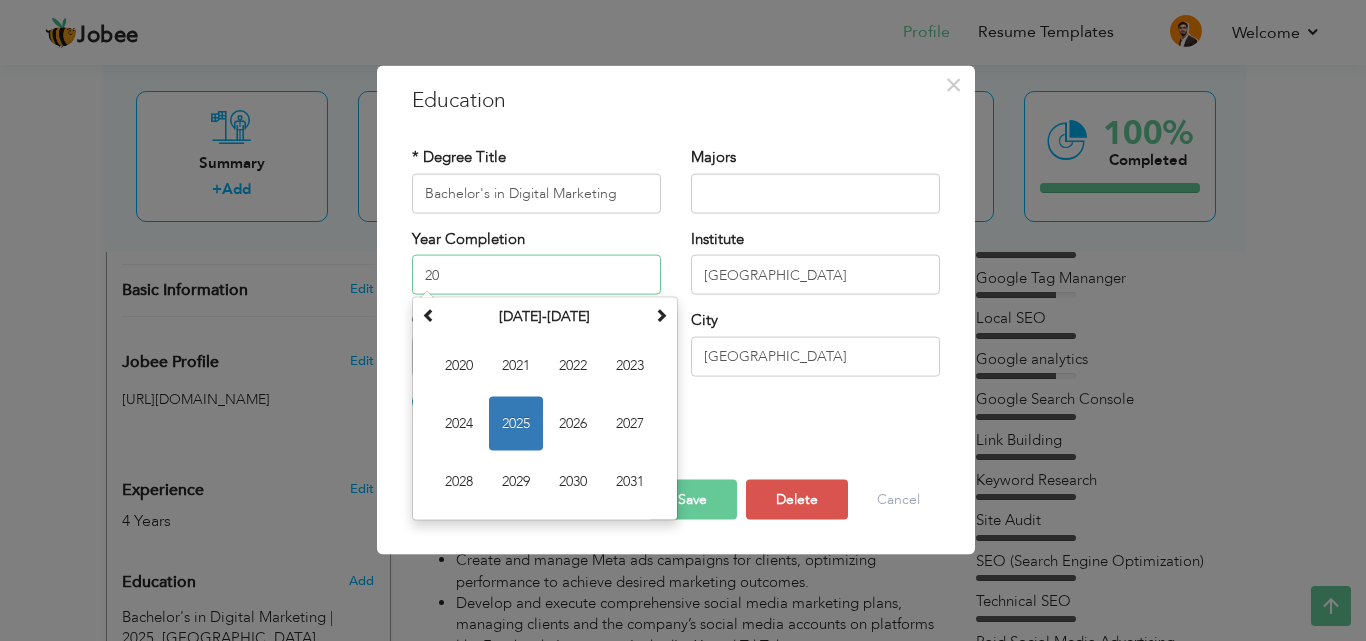type on "2" 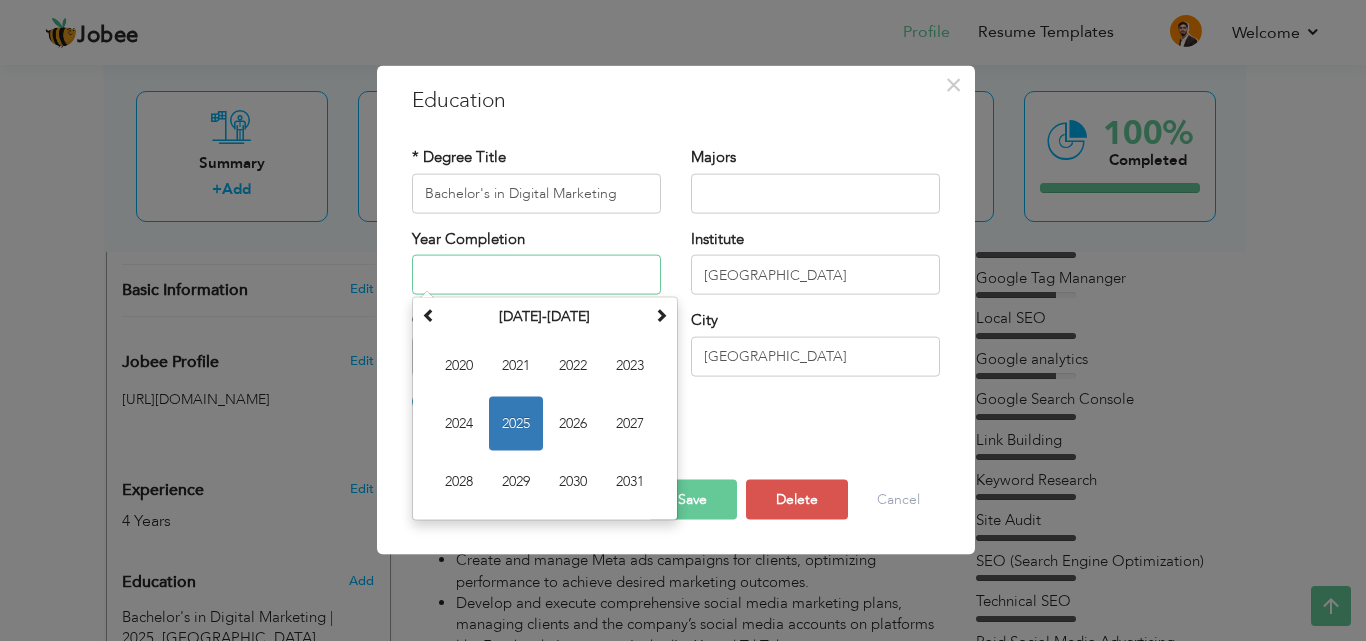 type 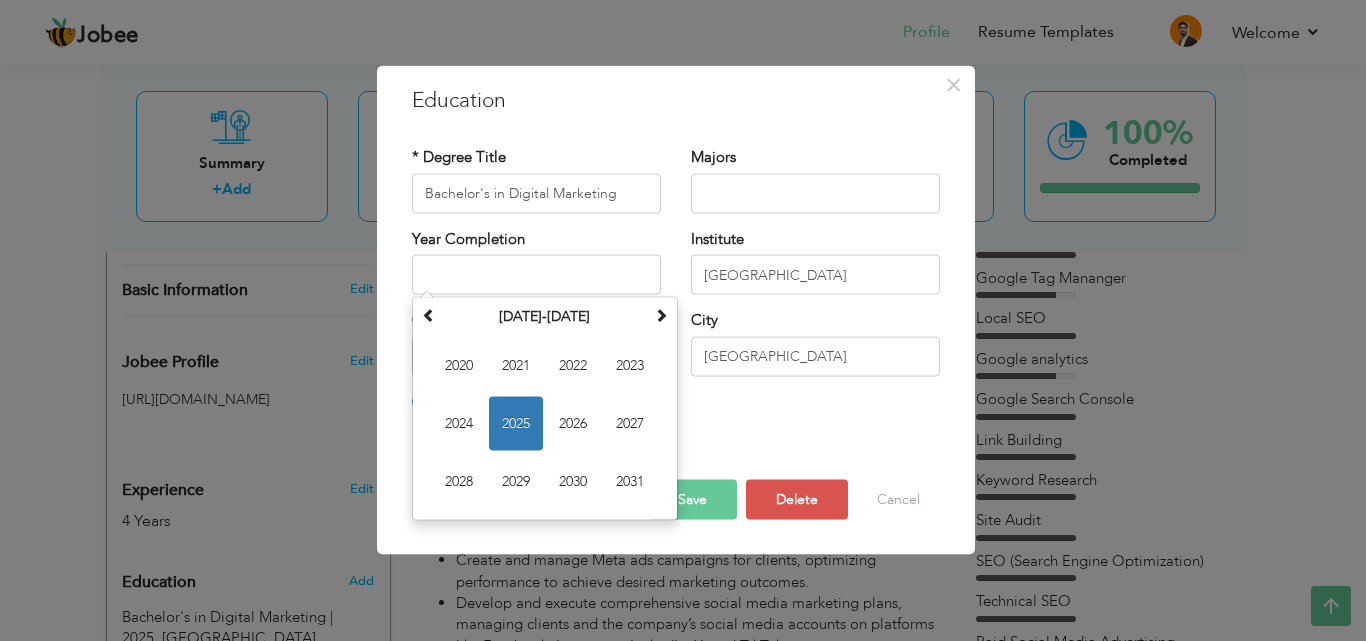 click on "Save" at bounding box center [692, 500] 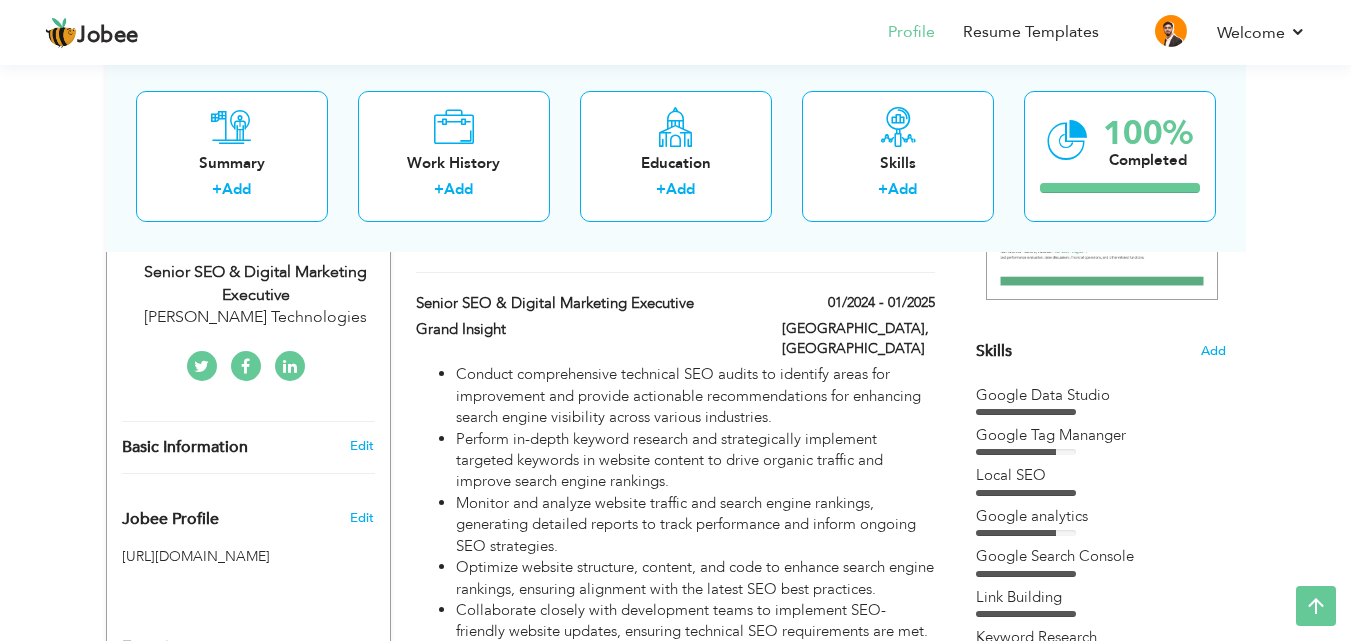 scroll, scrollTop: 0, scrollLeft: 0, axis: both 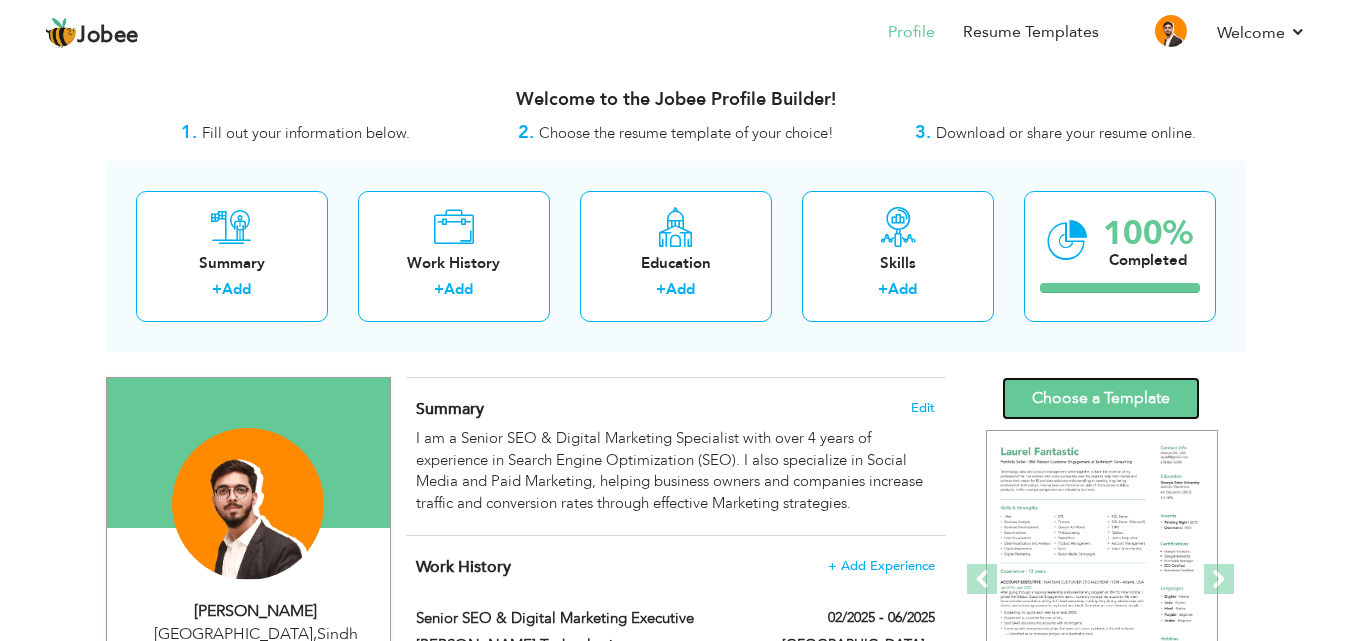 click on "Choose a Template" at bounding box center (1101, 398) 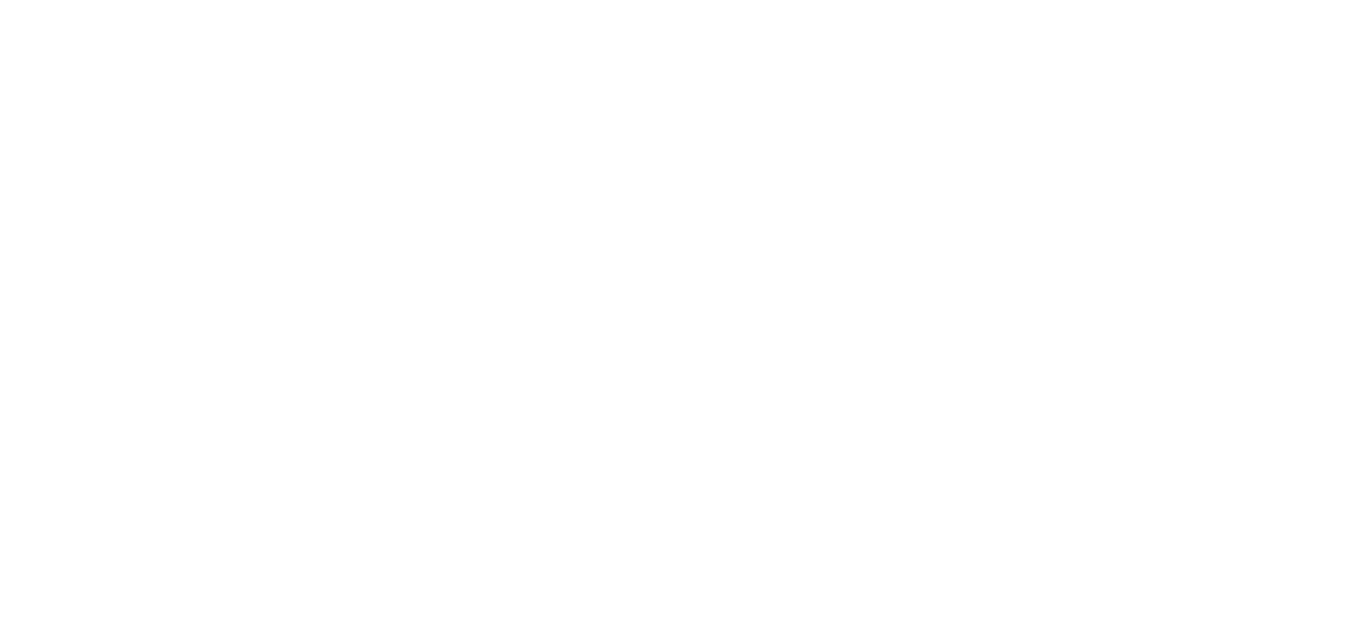 scroll, scrollTop: 0, scrollLeft: 0, axis: both 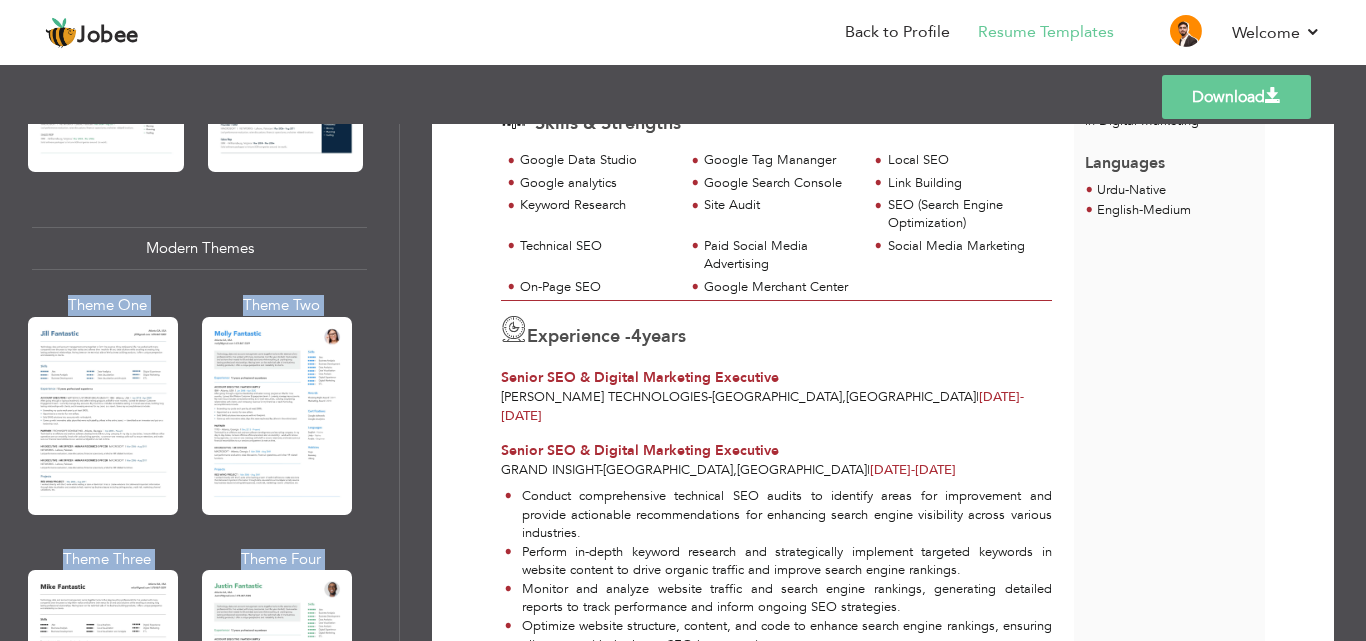 drag, startPoint x: 390, startPoint y: 259, endPoint x: 411, endPoint y: 212, distance: 51.47815 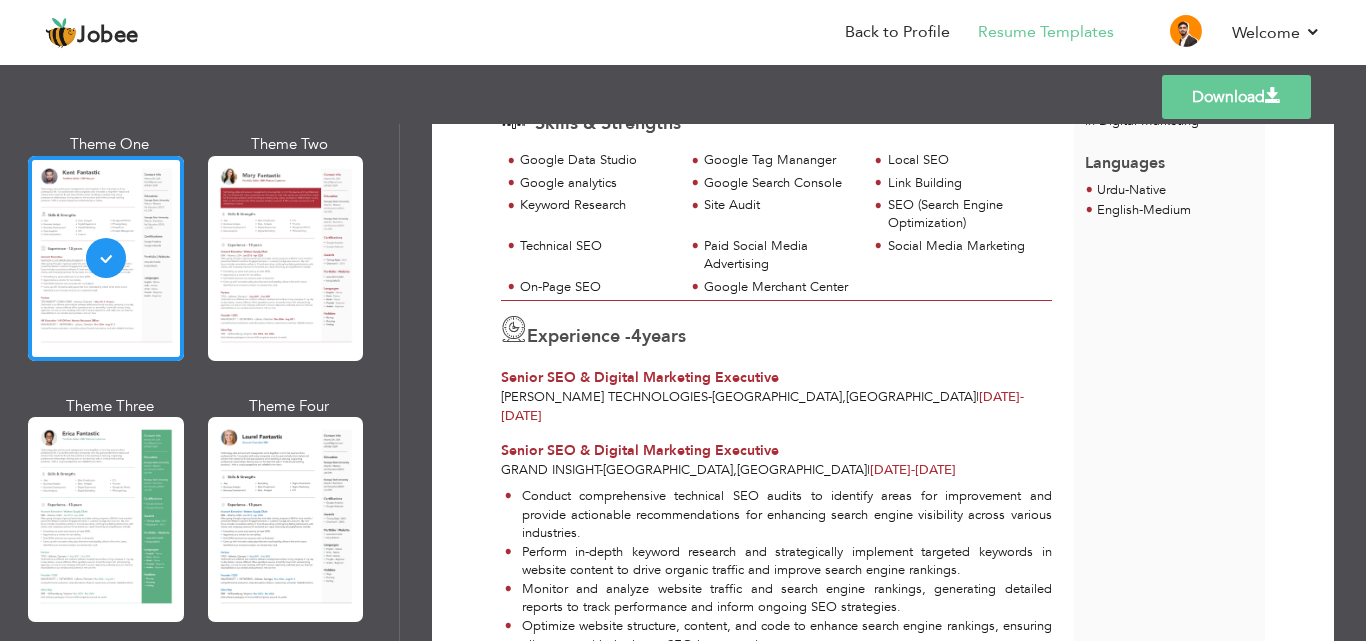 scroll, scrollTop: 0, scrollLeft: 0, axis: both 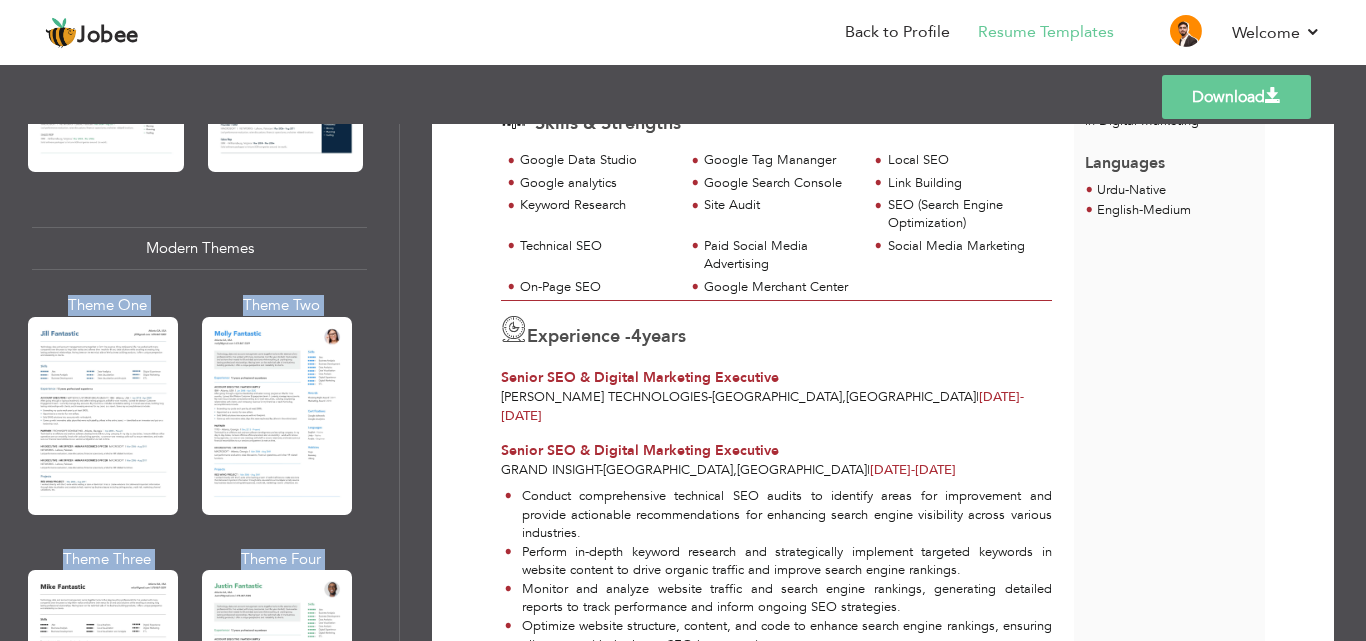 click on "Download
[PERSON_NAME]
Senior SEO & Digital Marketing Executive  at [PERSON_NAME] Technologies
Local SEO 4 ," at bounding box center [883, 382] 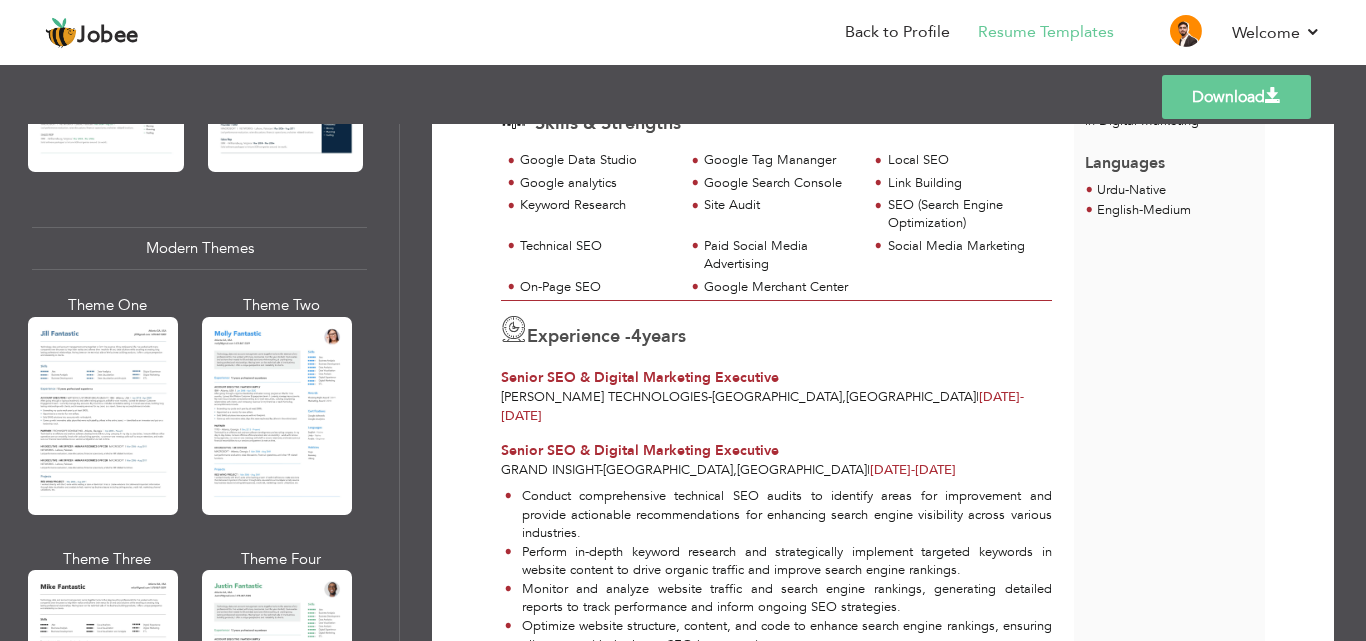 click on "Download
[PERSON_NAME]
Senior SEO & Digital Marketing Executive  at [PERSON_NAME] Technologies
Local SEO 4 ," at bounding box center [883, 382] 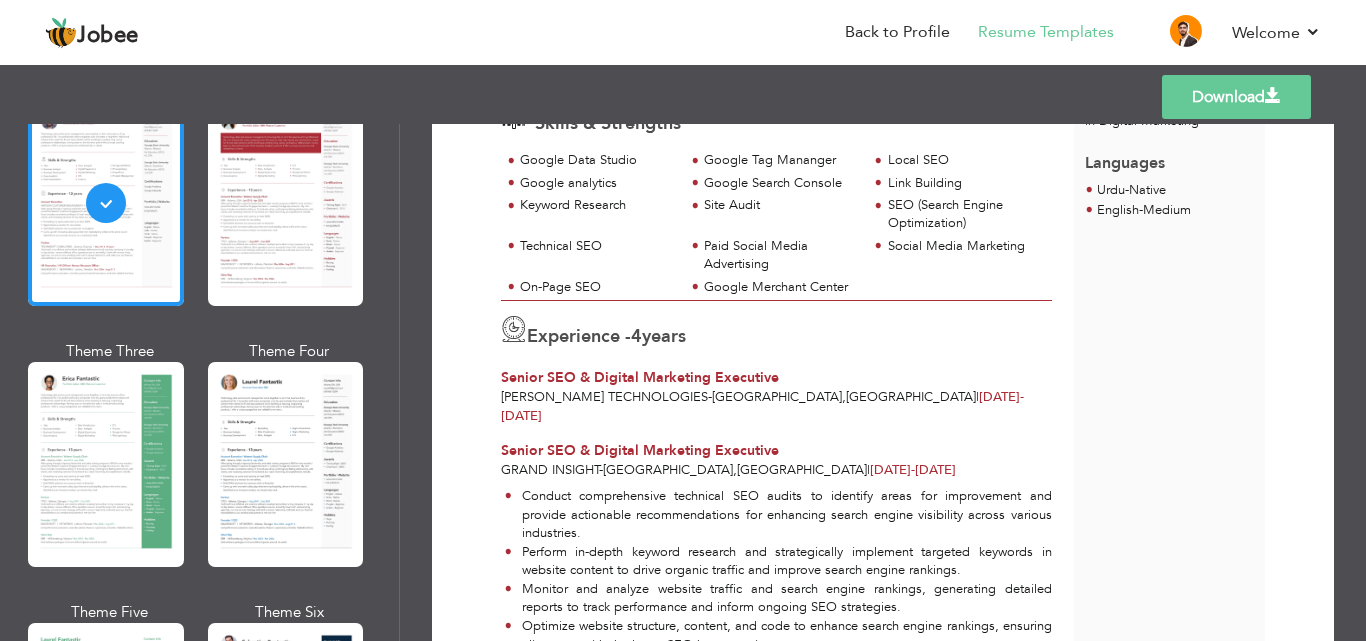 scroll, scrollTop: 102, scrollLeft: 0, axis: vertical 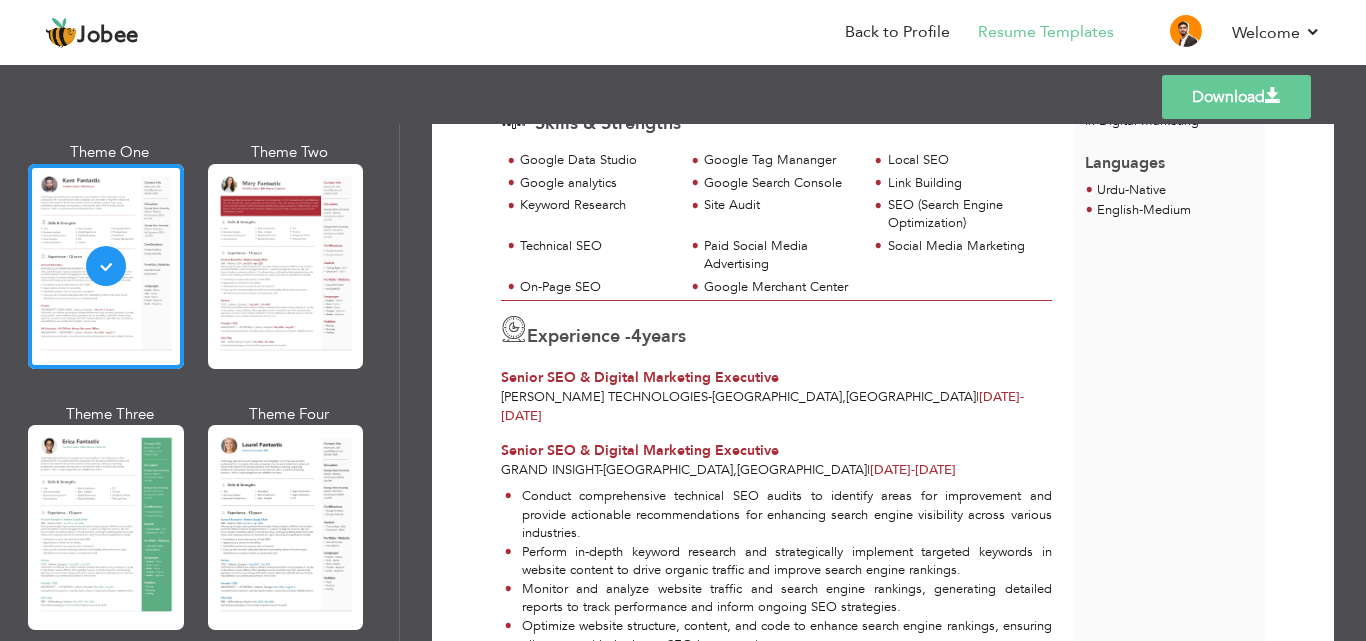 click on "Download
[PERSON_NAME]
Senior SEO & Digital Marketing Executive  at [PERSON_NAME] Technologies
Local SEO 4 ," at bounding box center [883, 382] 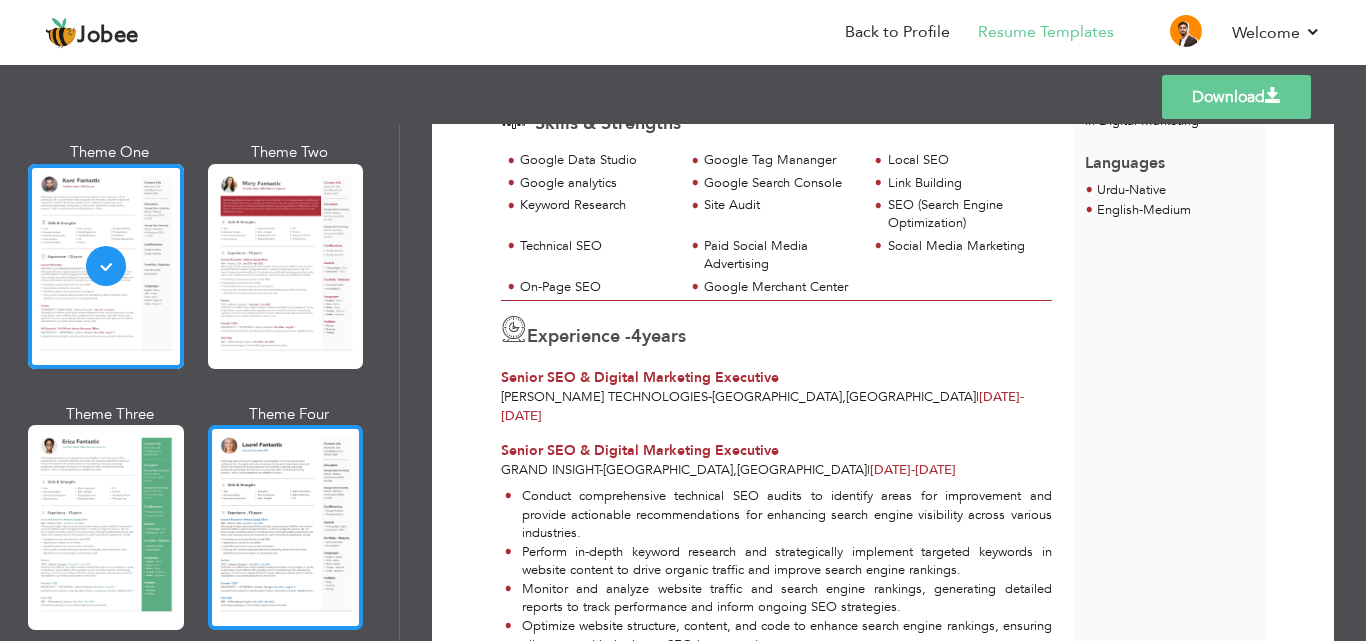 click at bounding box center [286, 527] 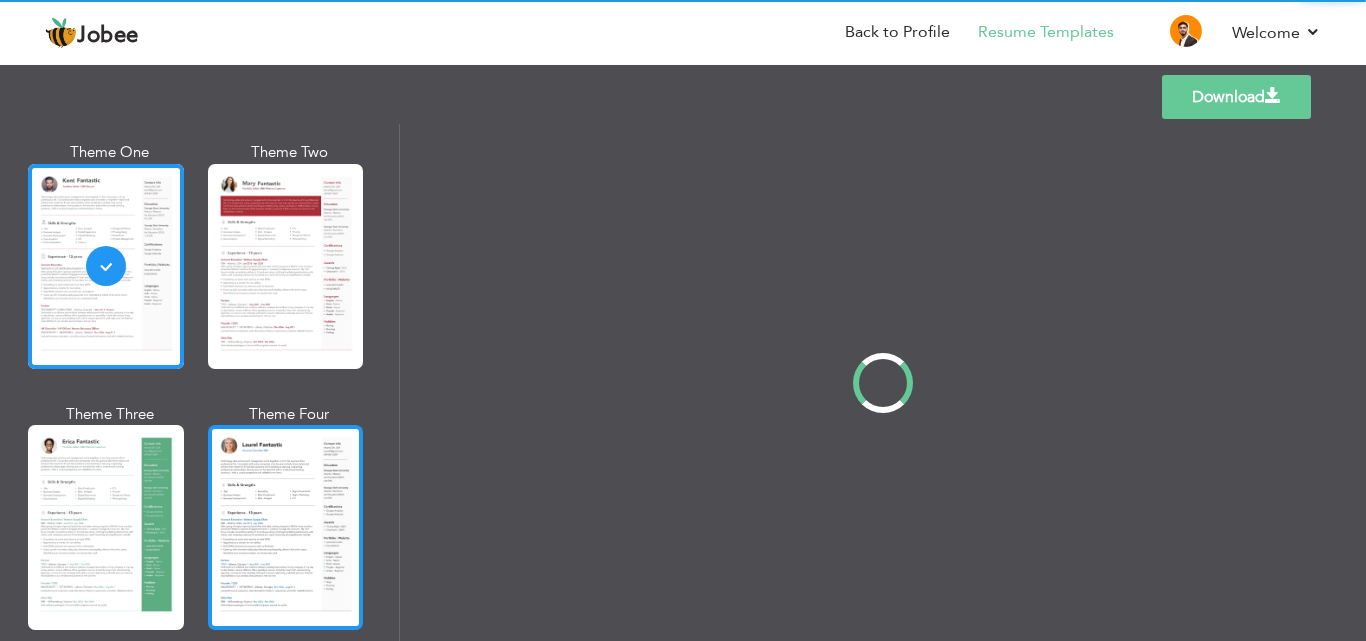 scroll, scrollTop: 0, scrollLeft: 0, axis: both 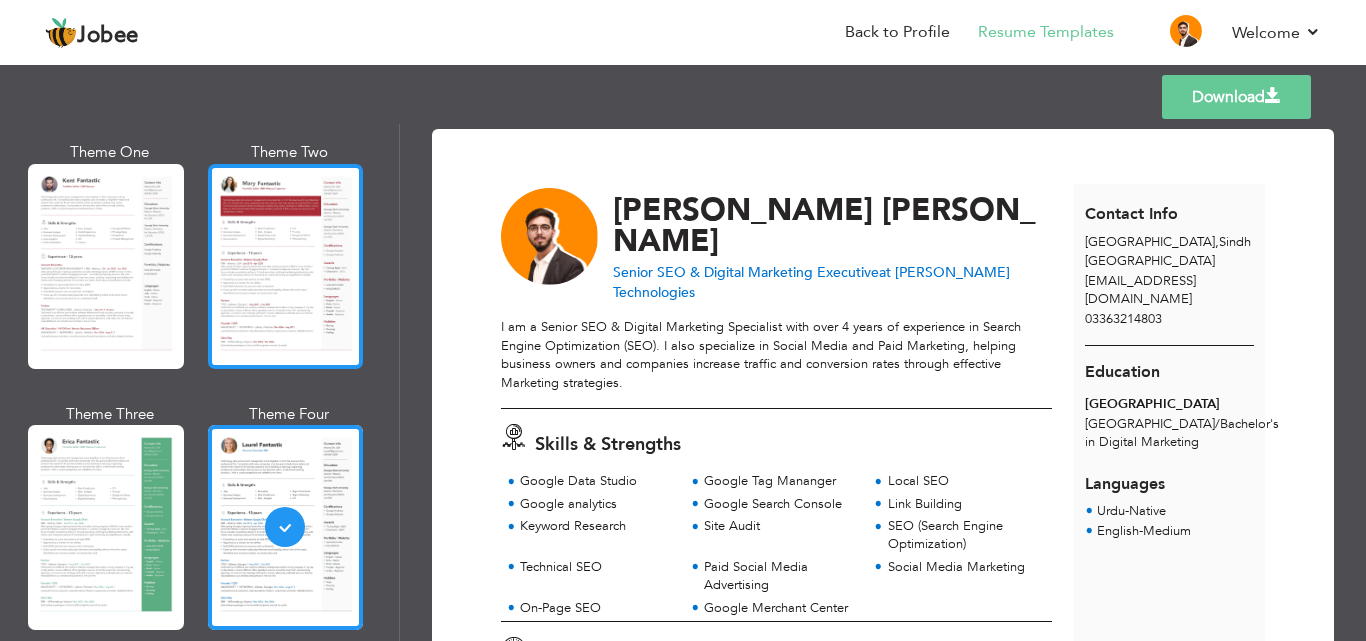 click at bounding box center [286, 266] 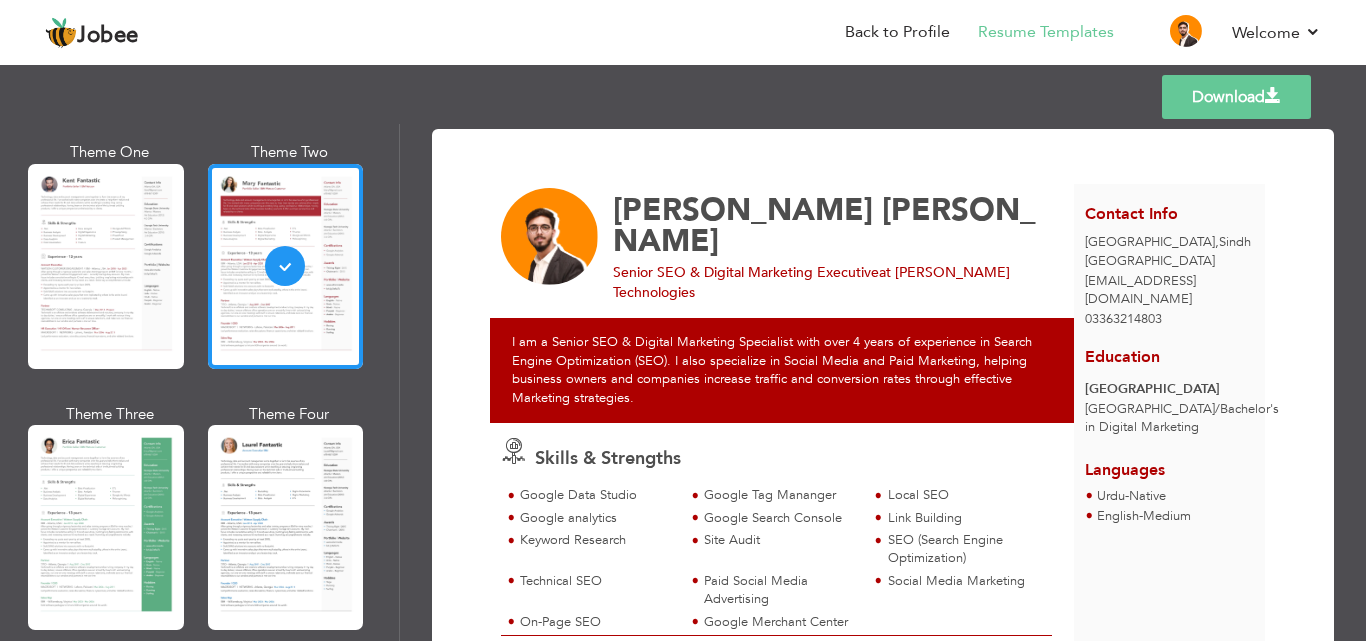 drag, startPoint x: 1358, startPoint y: 204, endPoint x: 1365, endPoint y: 351, distance: 147.16656 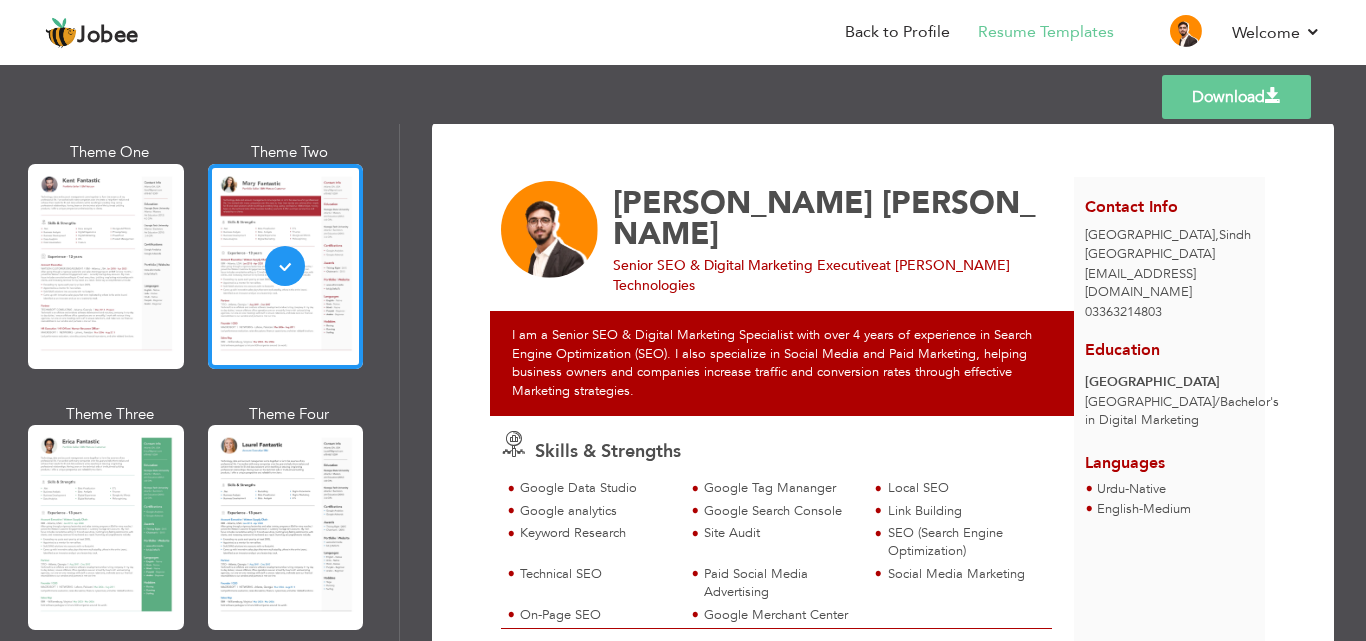 scroll, scrollTop: 0, scrollLeft: 0, axis: both 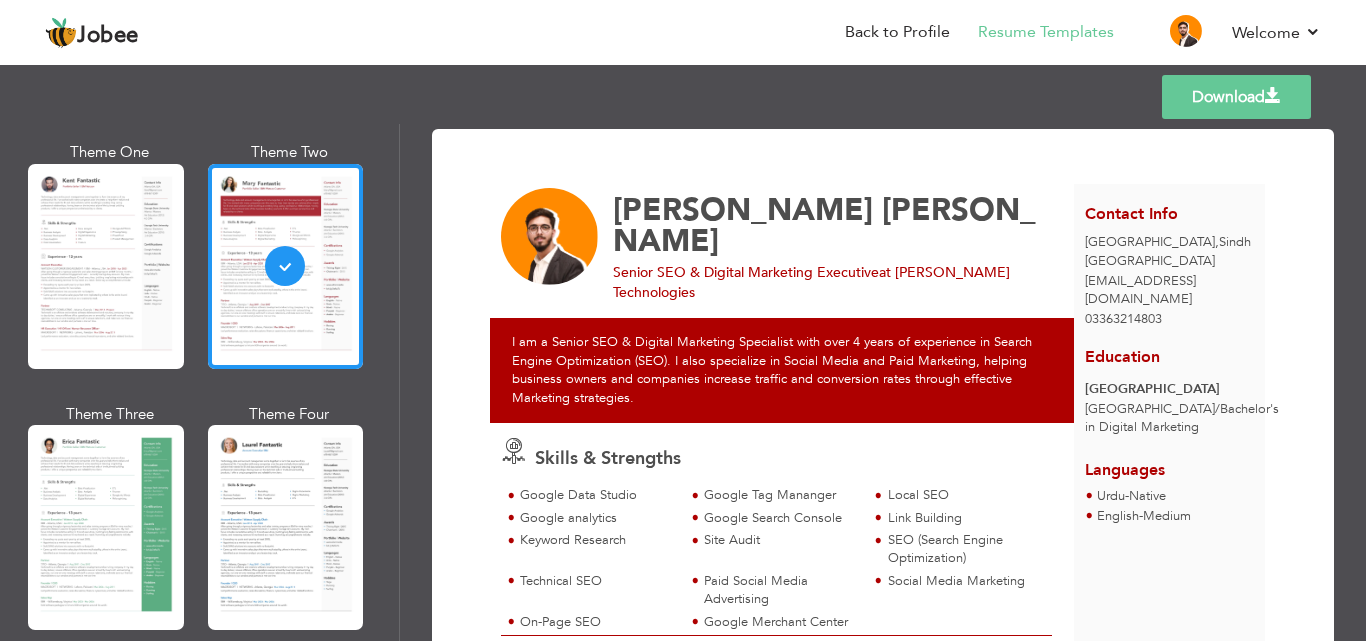 click on "Download" at bounding box center (1236, 97) 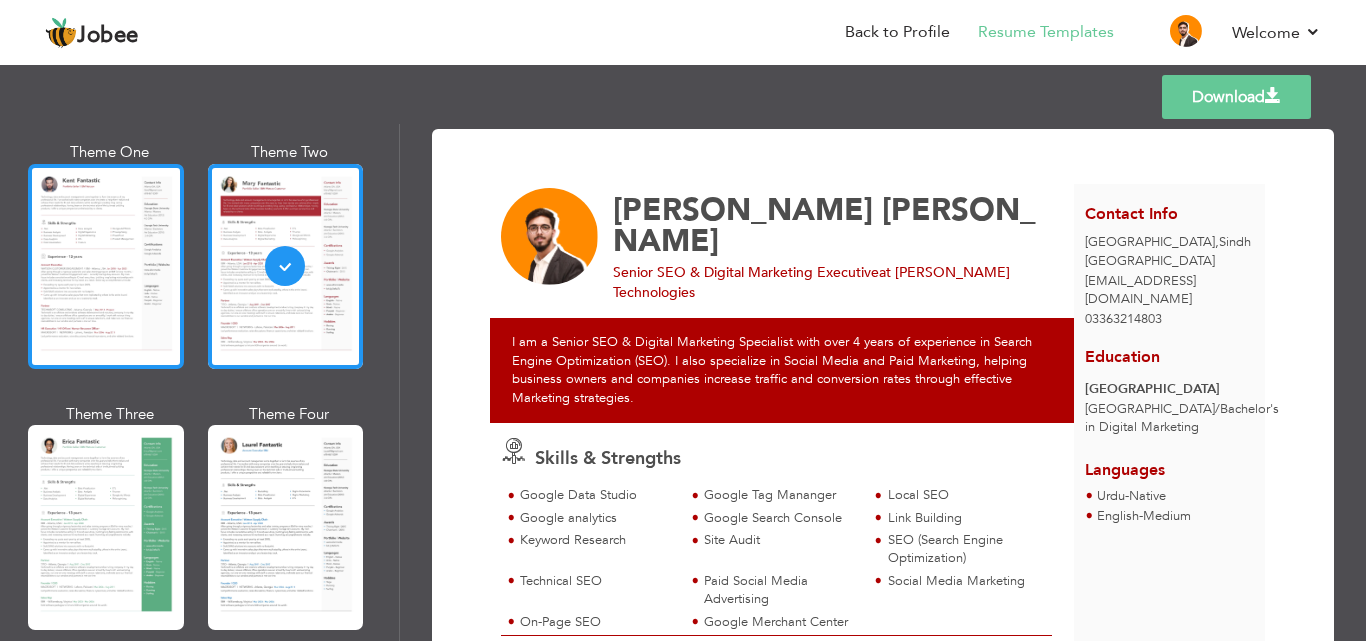 click at bounding box center (106, 266) 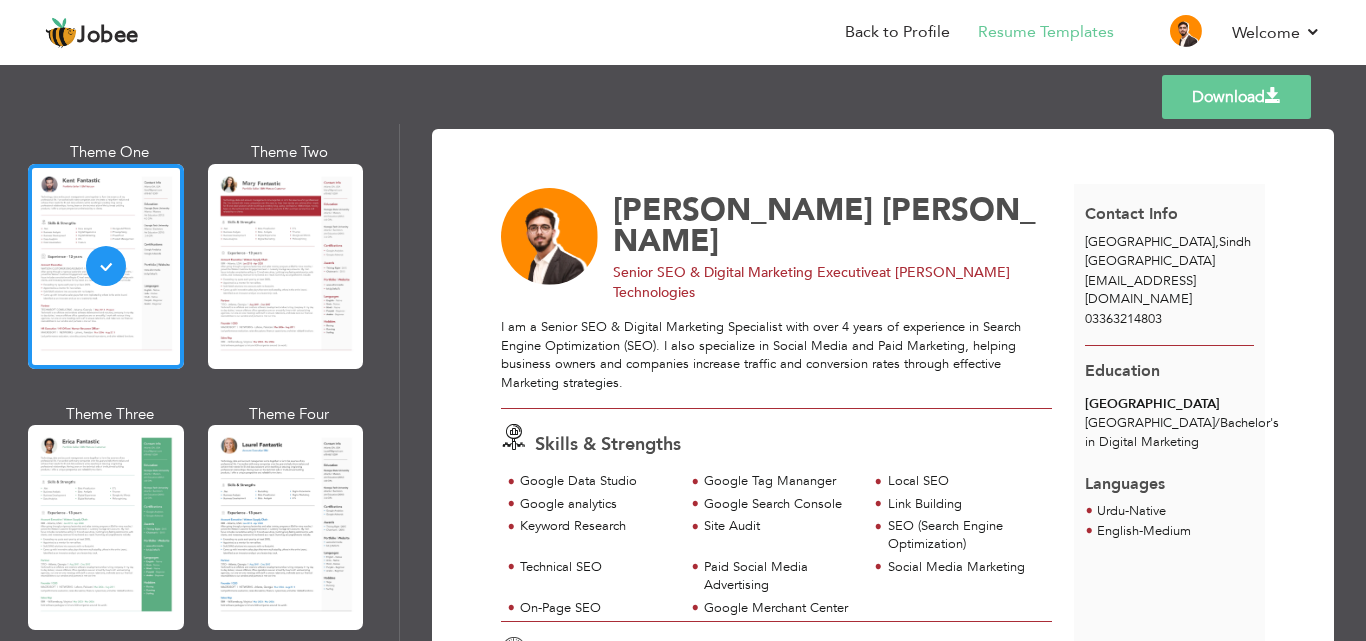 click on "Jobee
Back to Profile
Resume Templates
Resume Templates
Cover Letters
About
My Resume
Welcome
Settings
Log off
Welcome" at bounding box center [683, 32] 